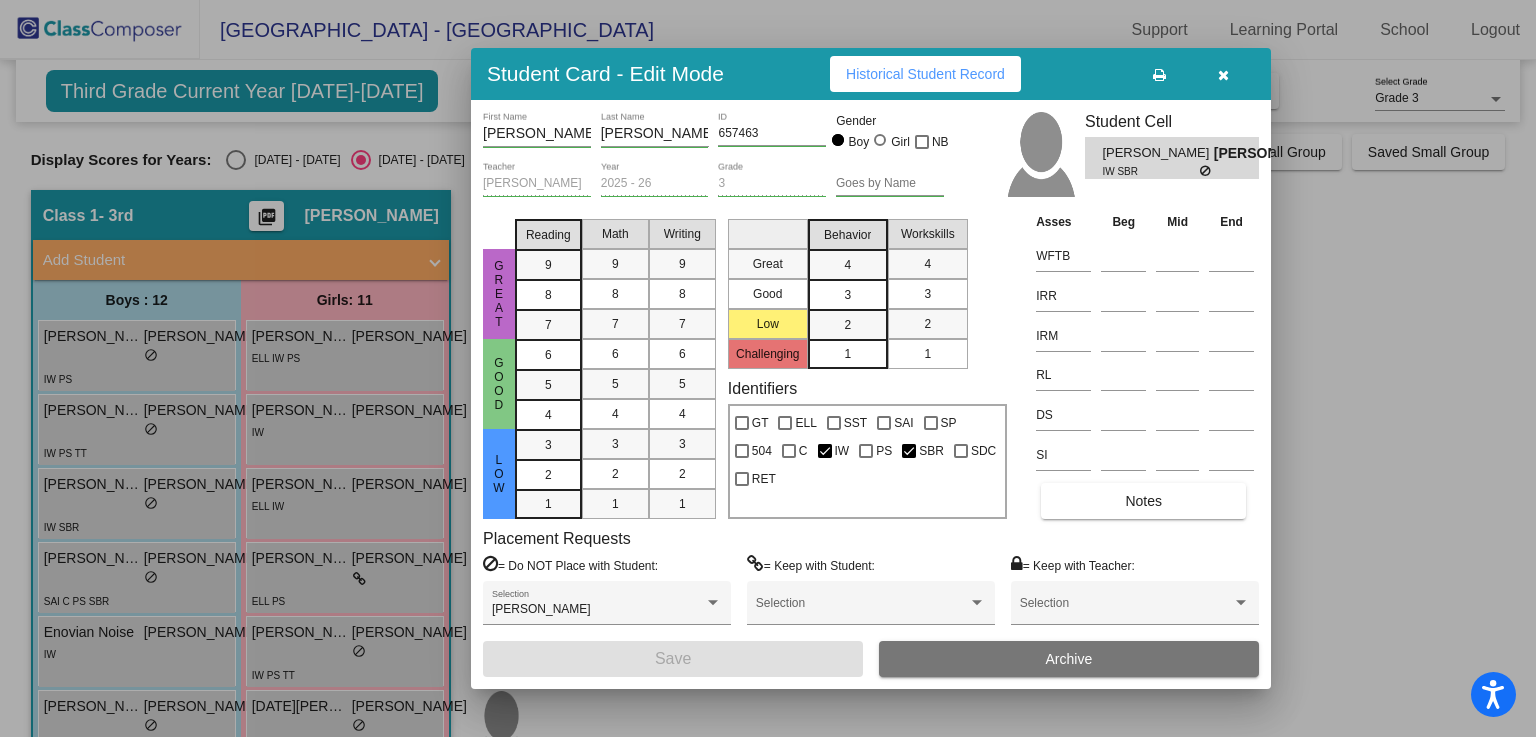 scroll, scrollTop: 0, scrollLeft: 0, axis: both 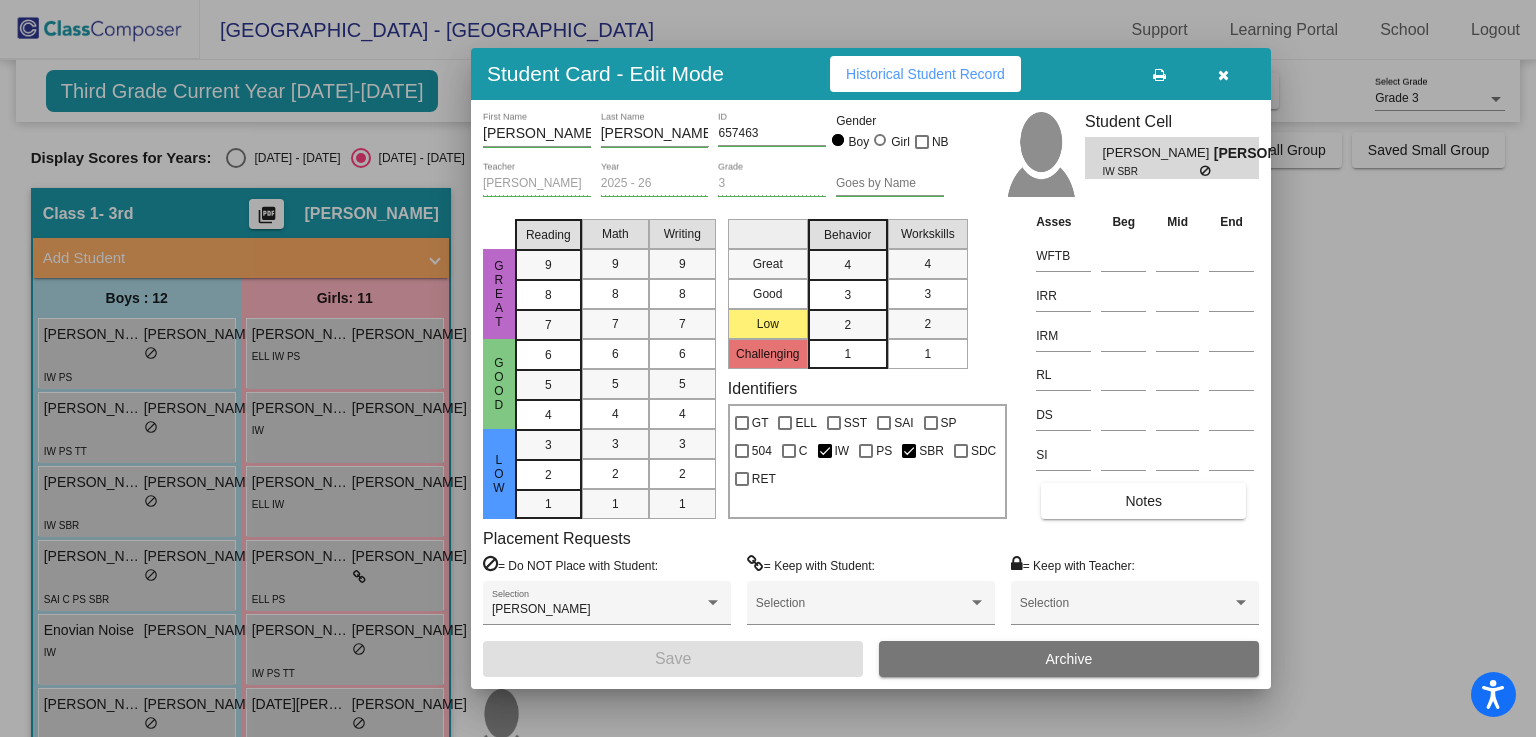 click at bounding box center [1223, 74] 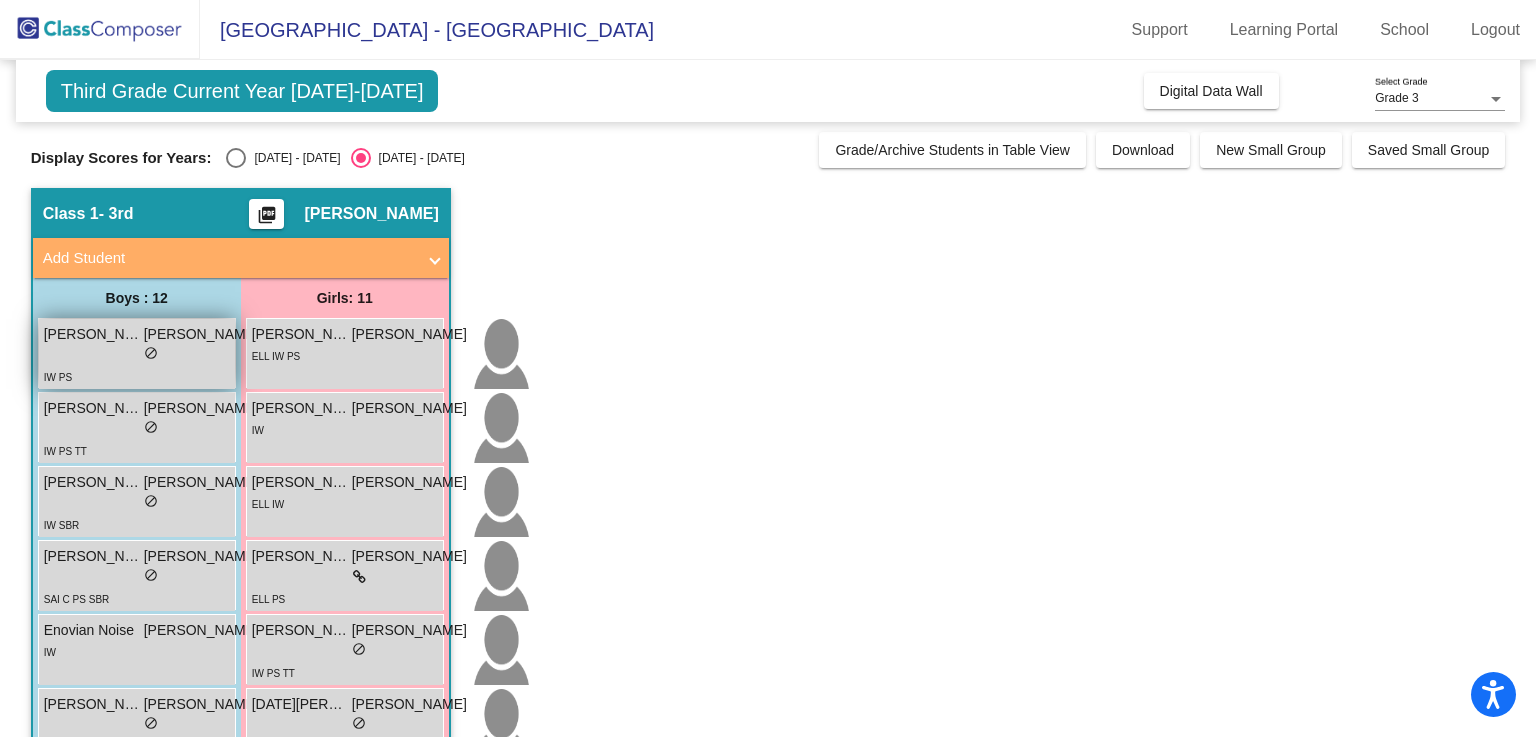 click on "[PERSON_NAME] JO lock do_not_disturb_alt IW PS" at bounding box center (151, 354) 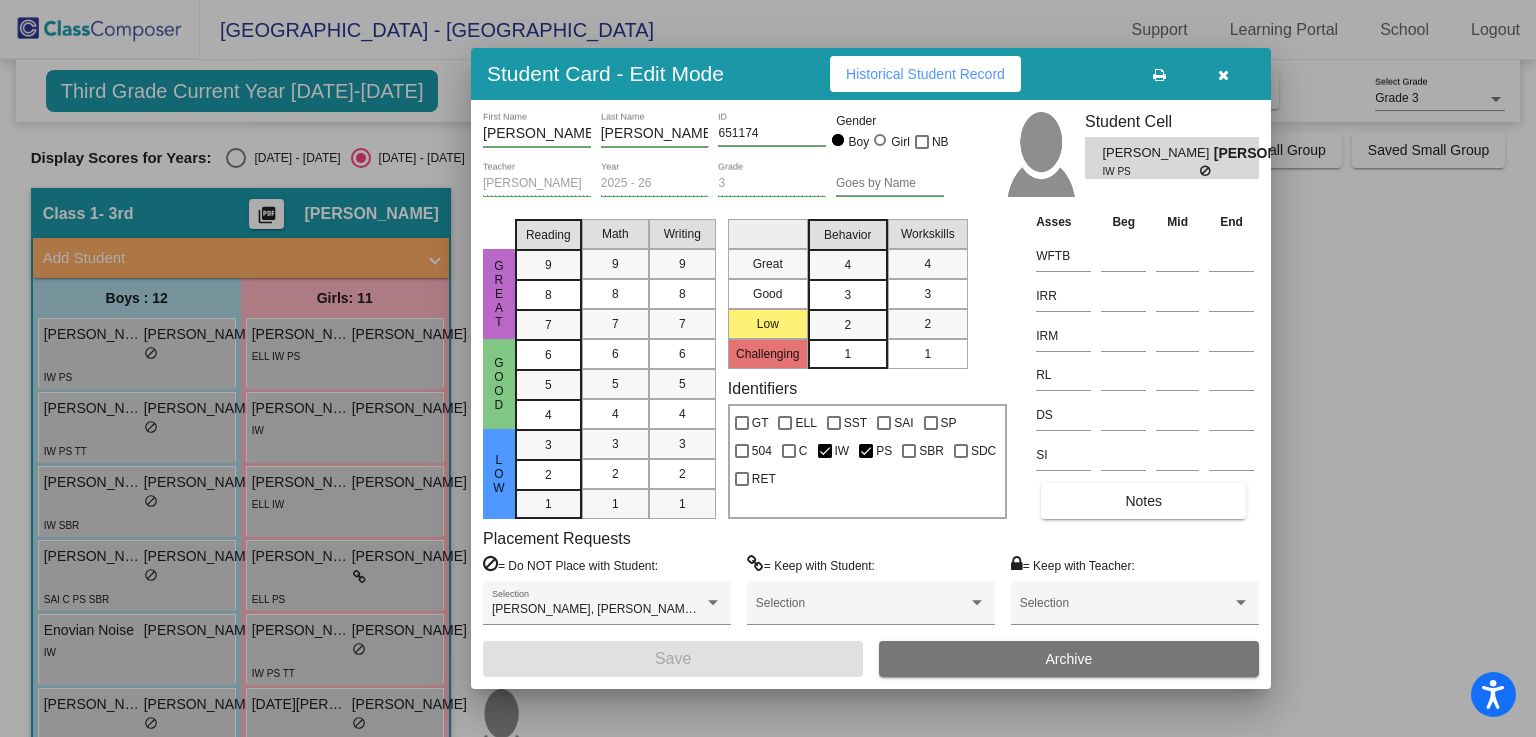 click on "Historical Student Record" at bounding box center [925, 74] 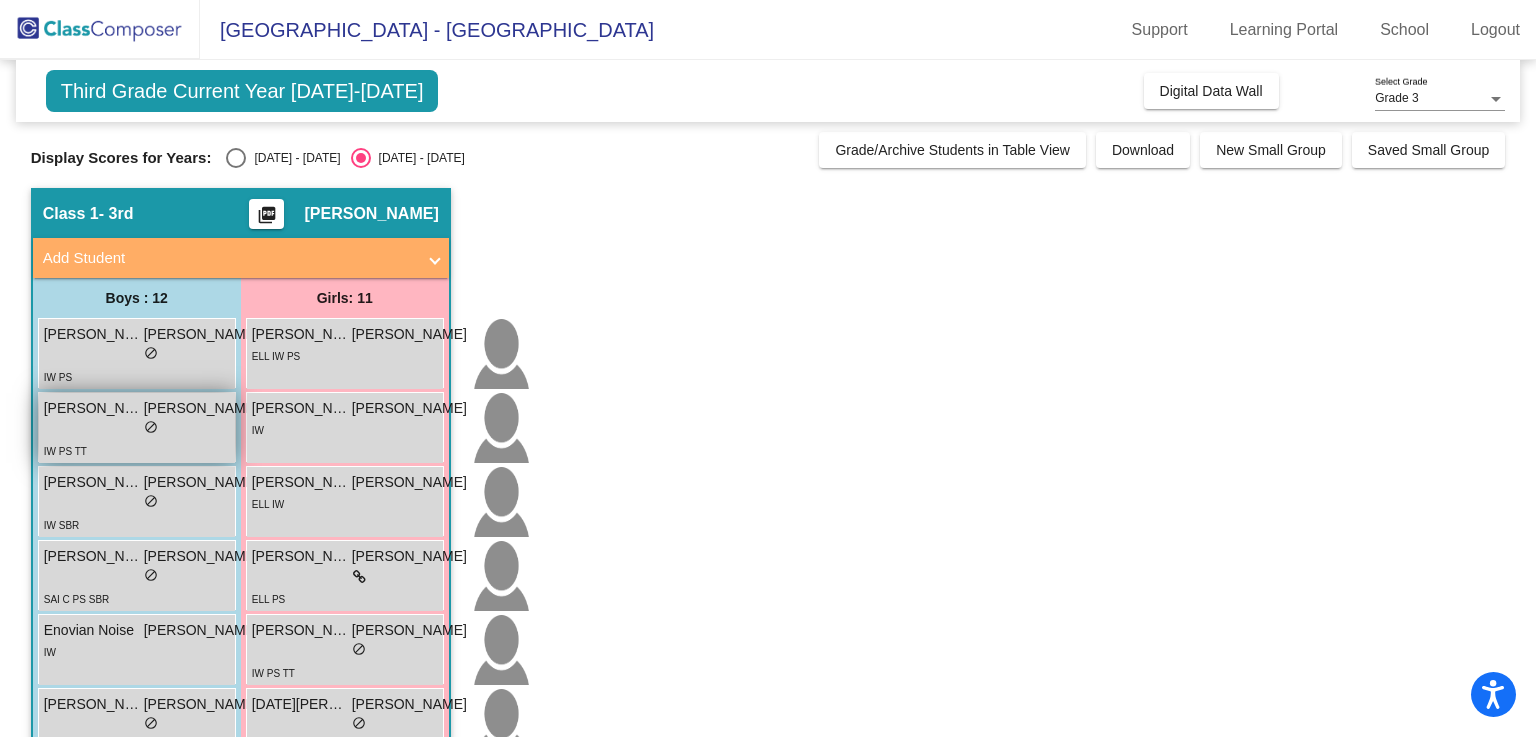 click on "IW PS TT" at bounding box center (151, 450) 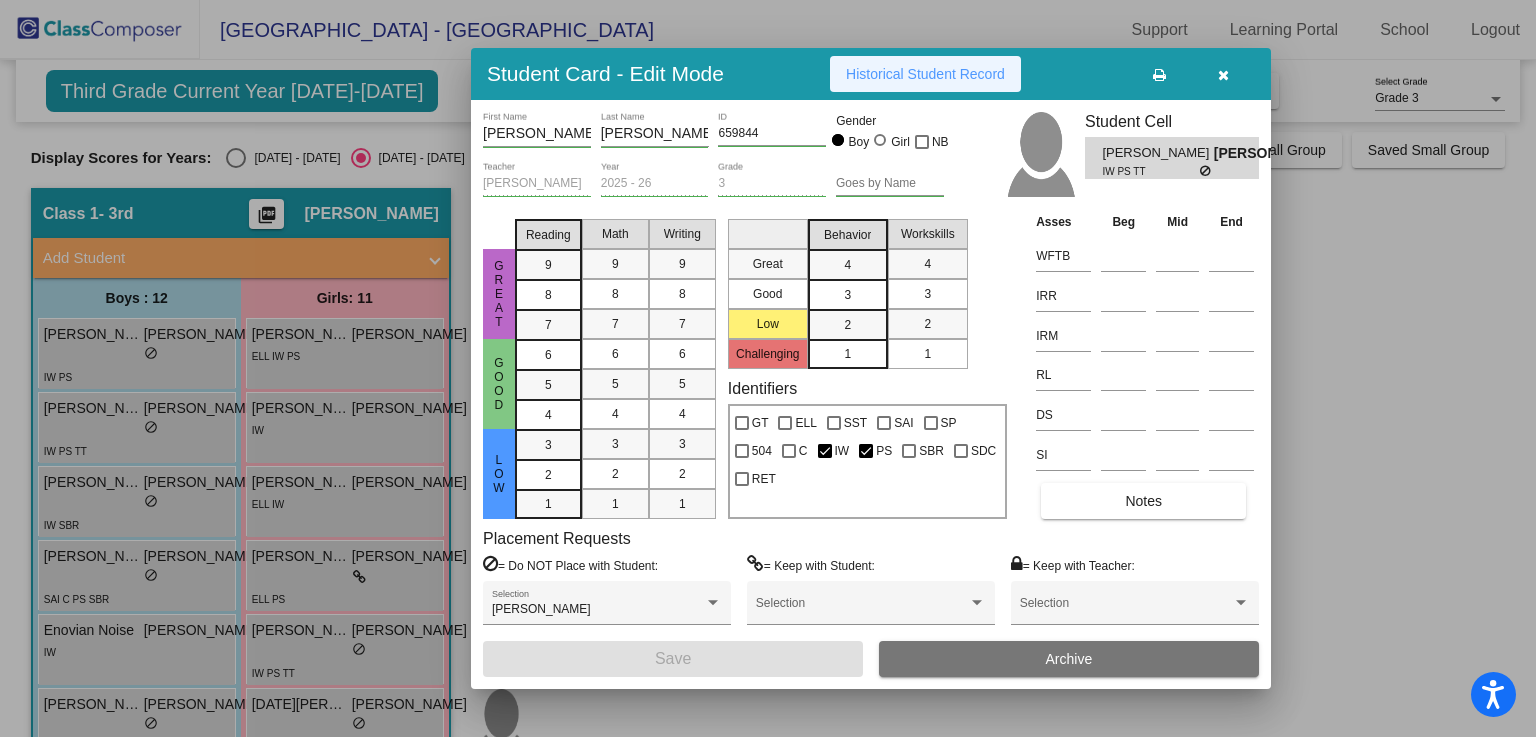 click on "Historical Student Record" at bounding box center (925, 74) 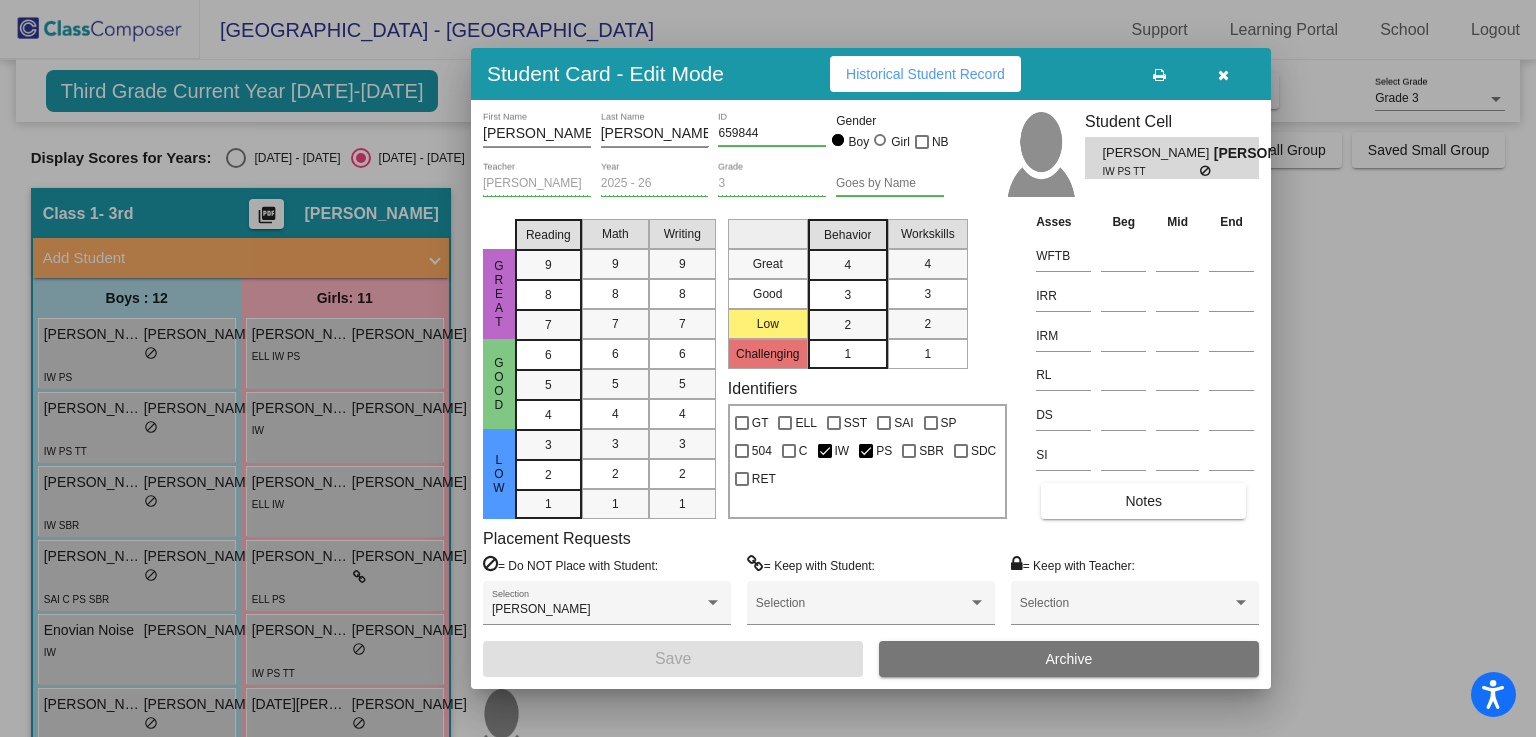 click at bounding box center [1223, 74] 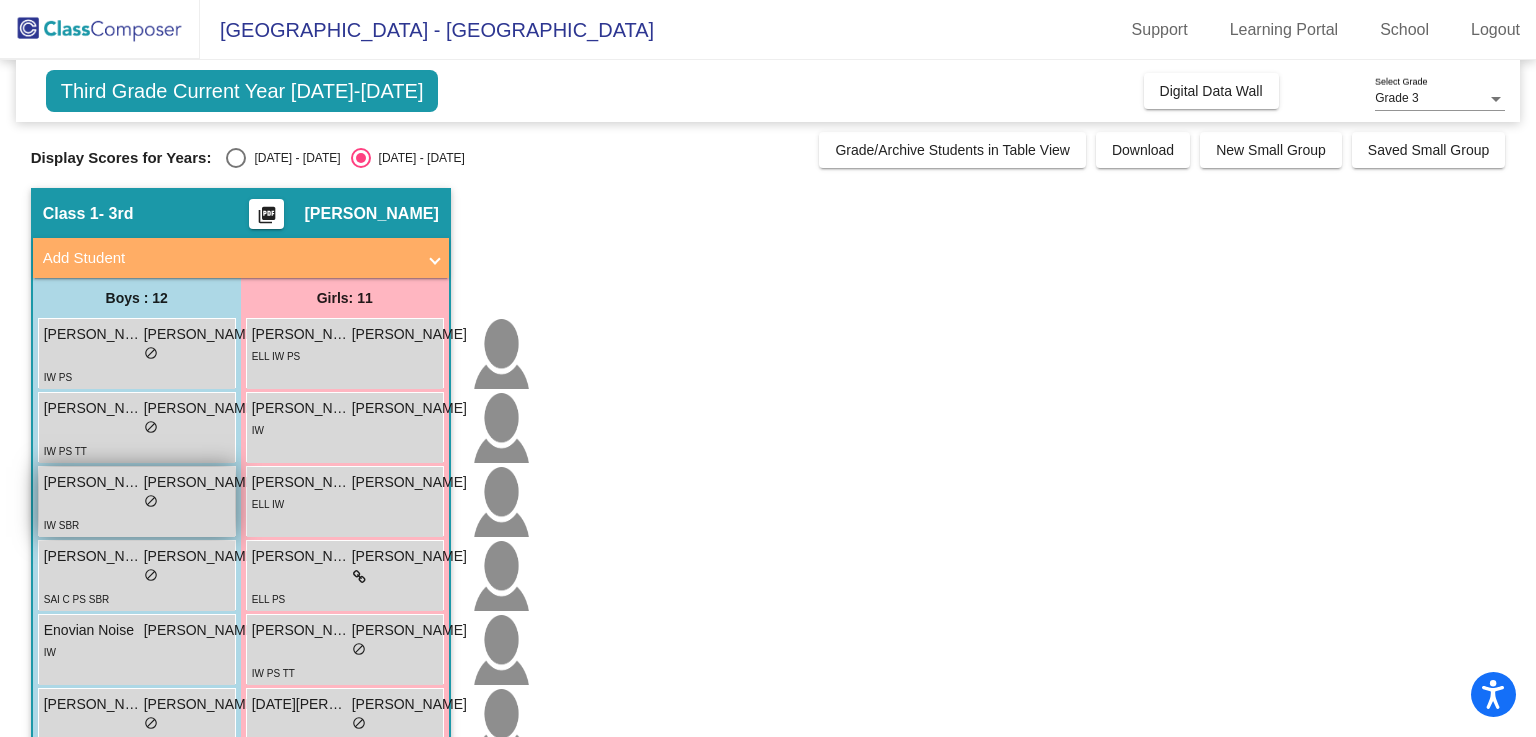 click on "lock do_not_disturb_alt" at bounding box center [151, 503] 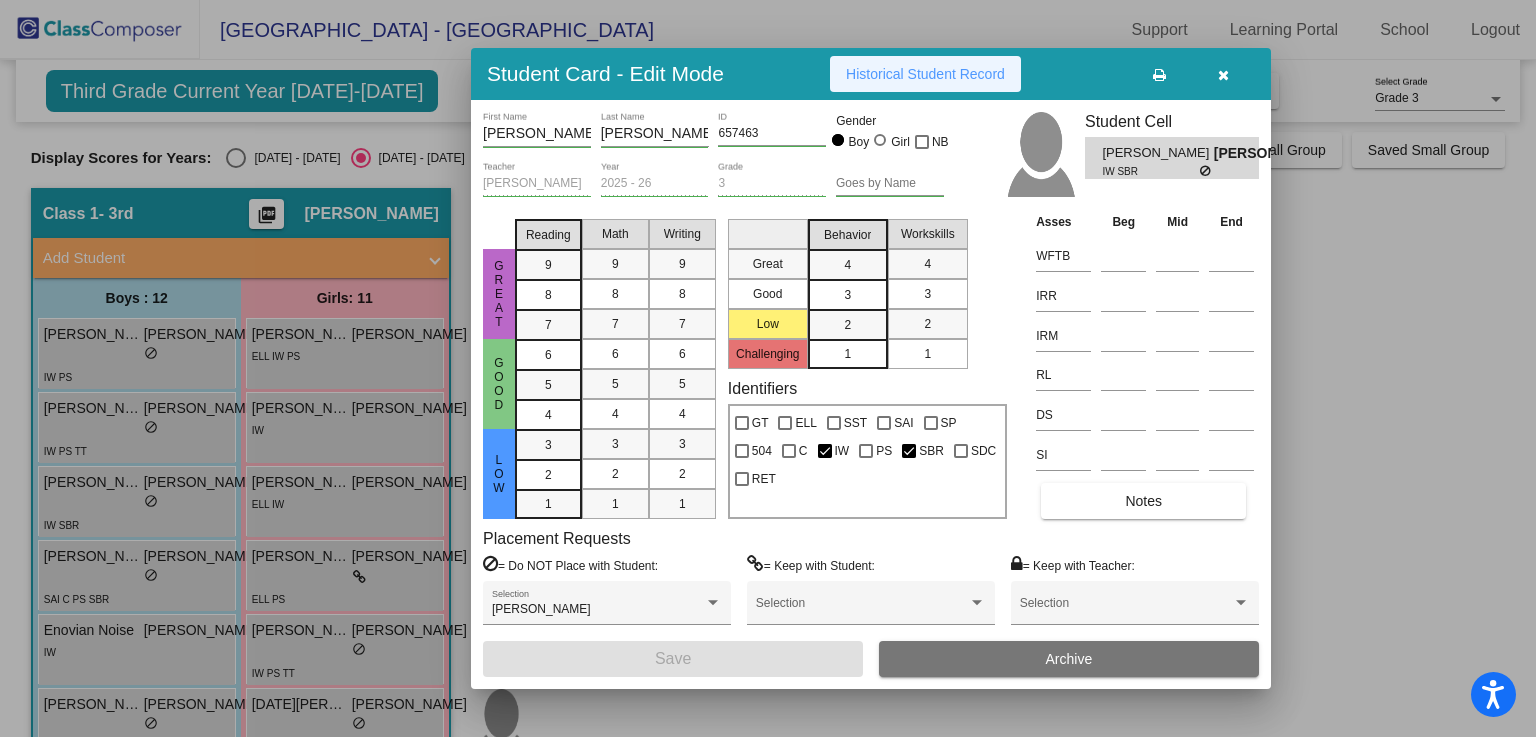 click on "Historical Student Record" at bounding box center (925, 74) 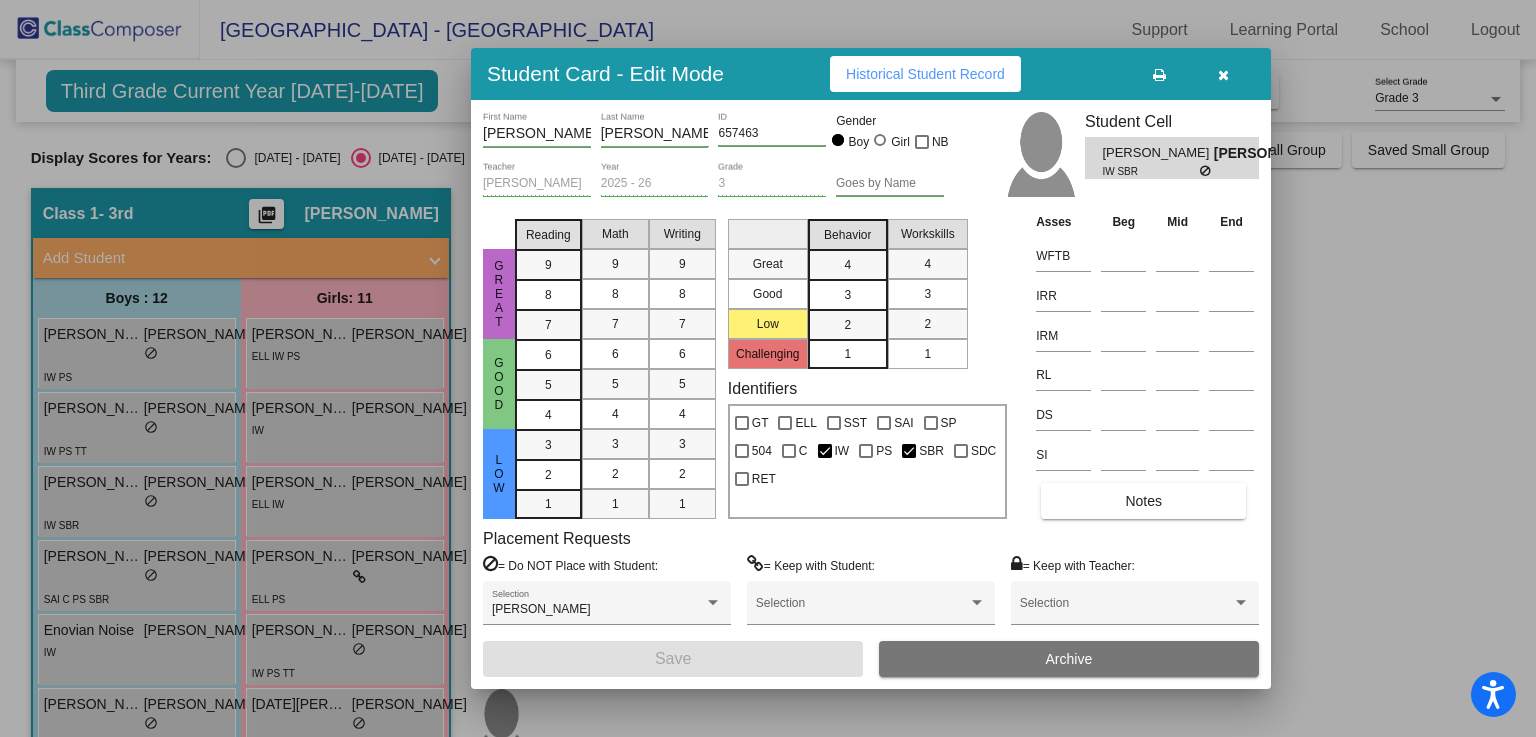 click at bounding box center [1223, 74] 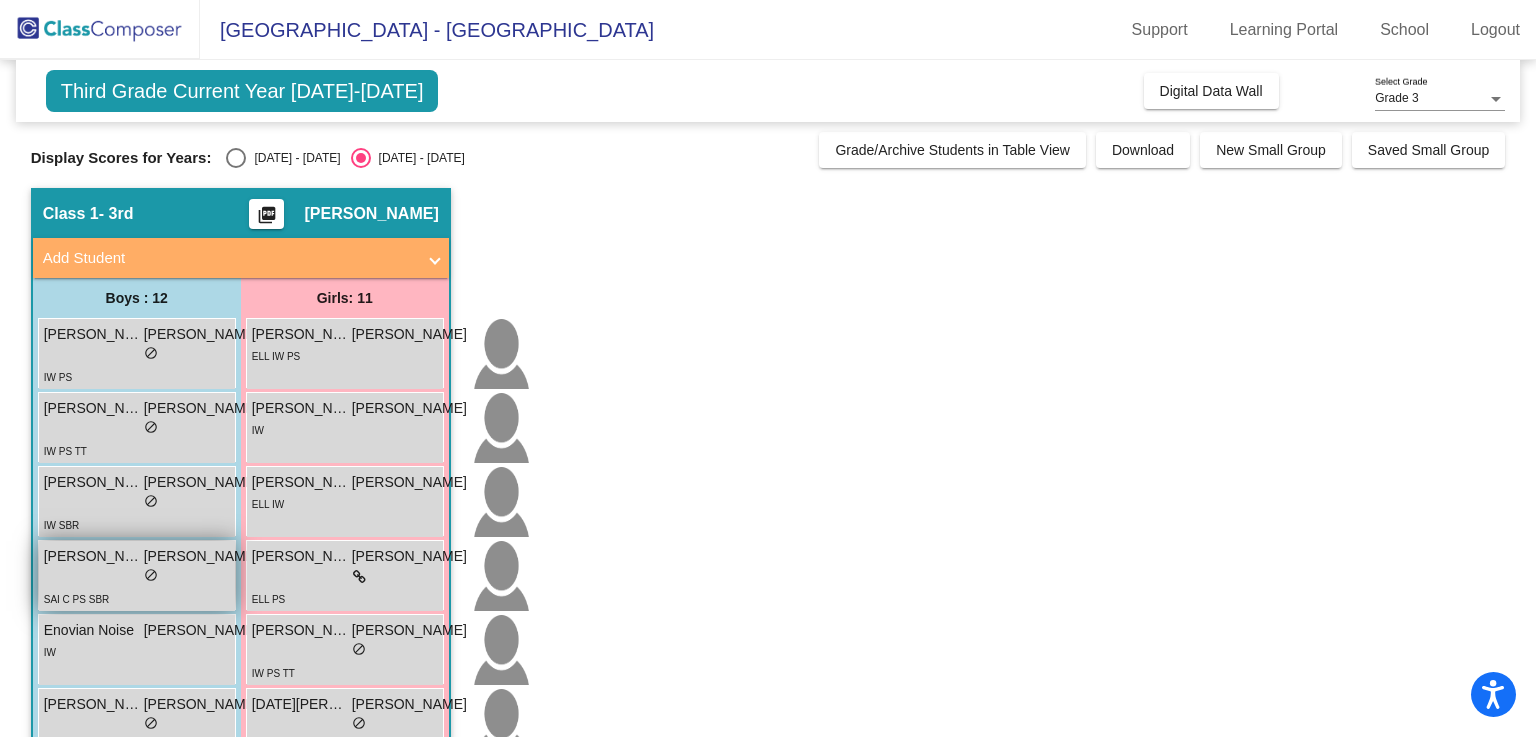 click on "SAI C PS SBR" at bounding box center [151, 598] 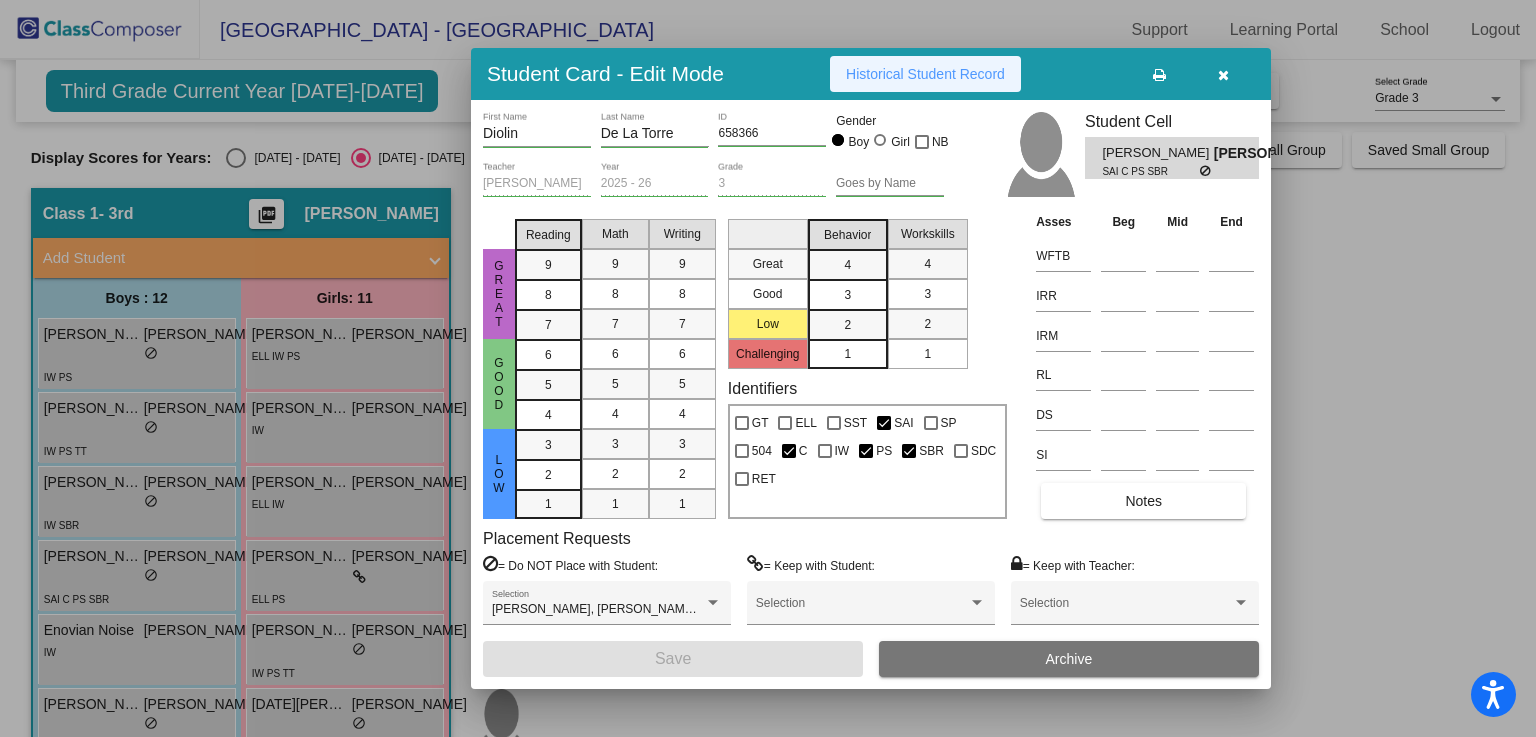 click on "Historical Student Record" at bounding box center [925, 74] 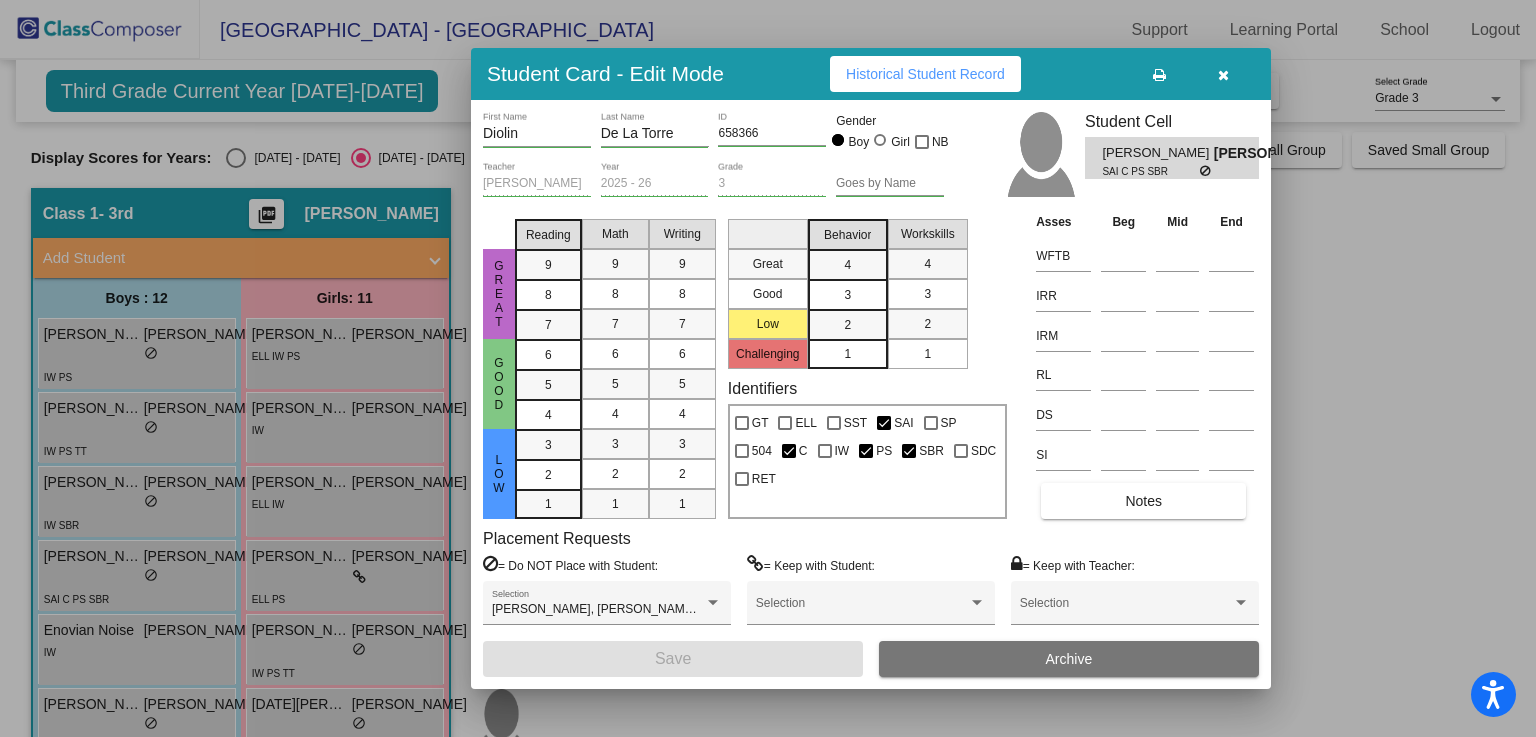 click at bounding box center (1223, 74) 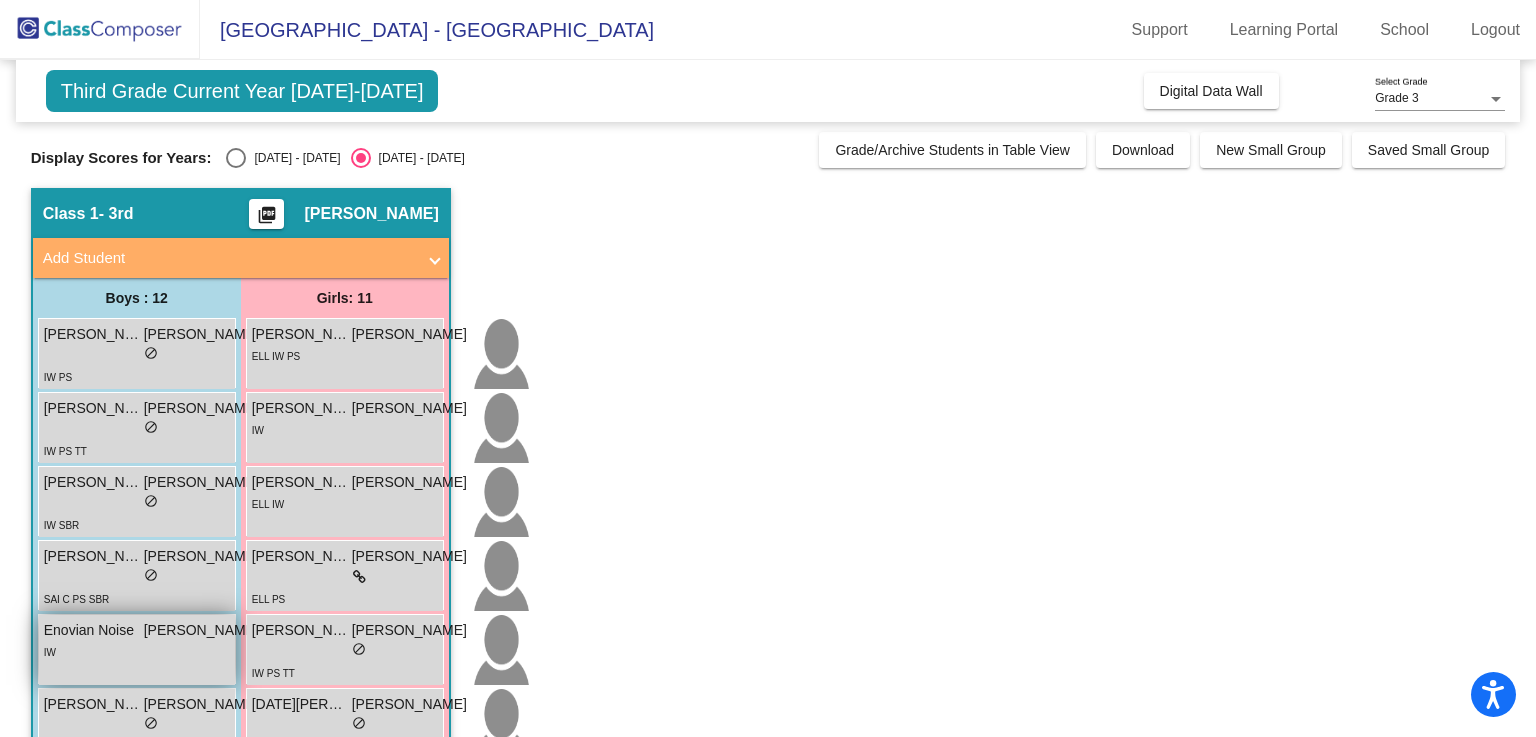 click on "IW" at bounding box center (151, 651) 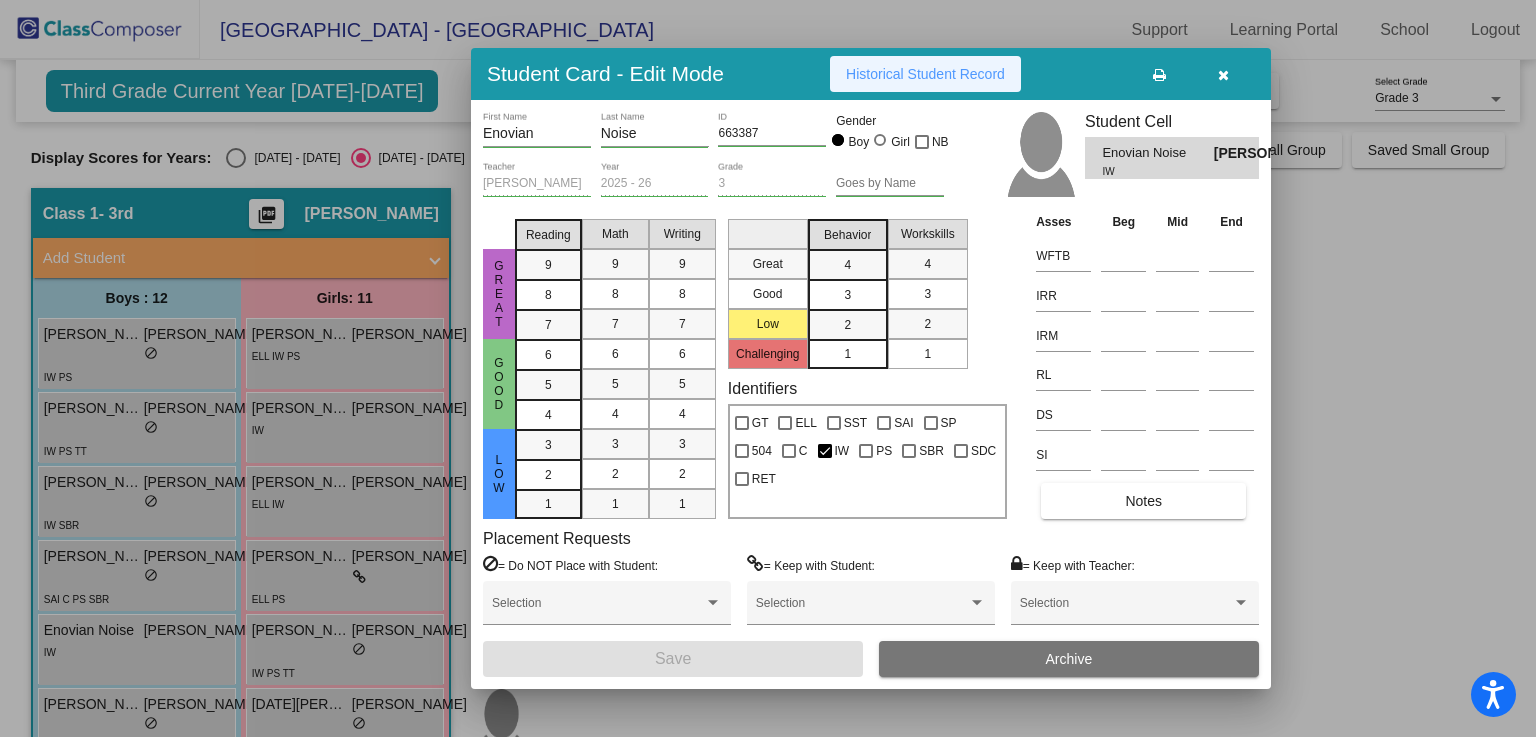click on "Historical Student Record" at bounding box center [925, 74] 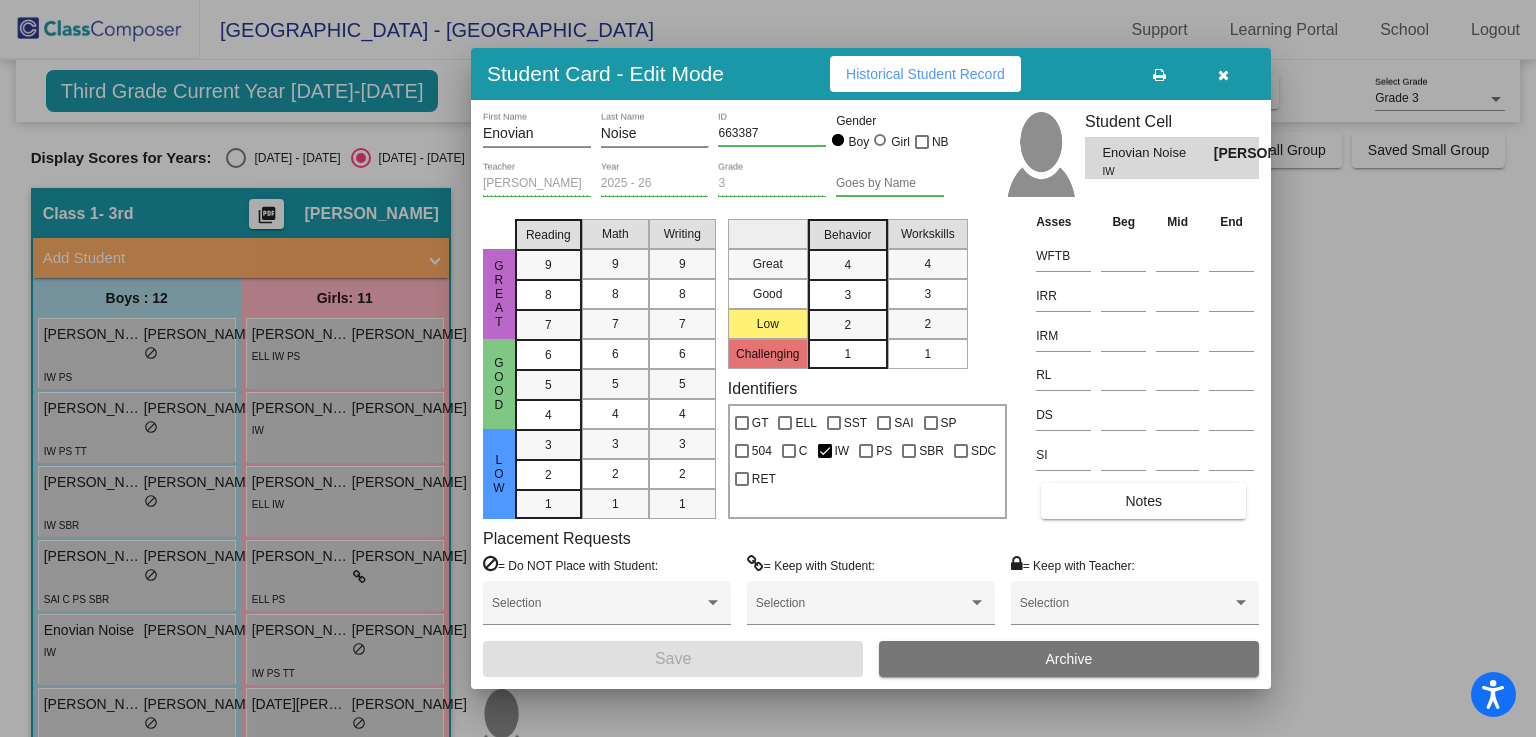 click at bounding box center [1223, 75] 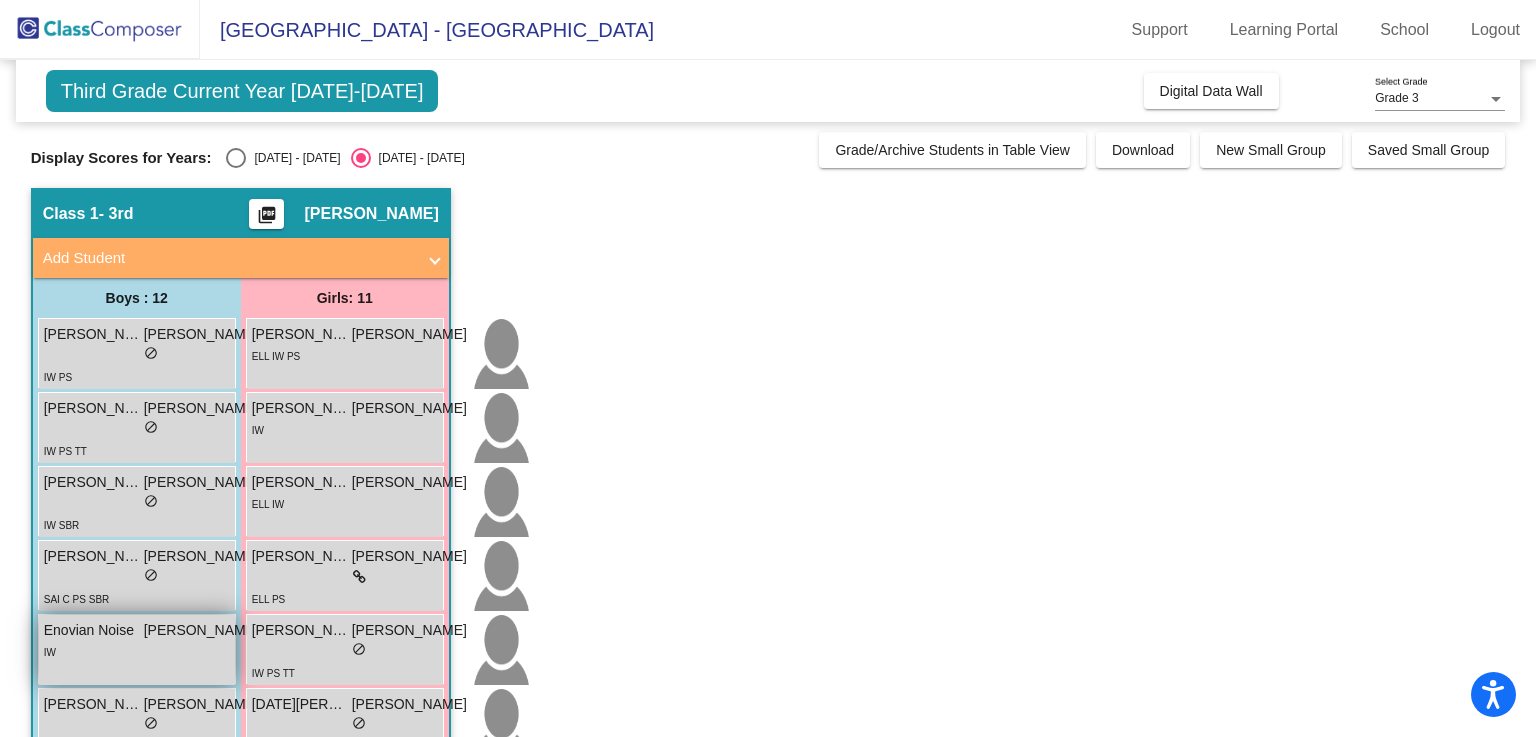 scroll, scrollTop: 202, scrollLeft: 0, axis: vertical 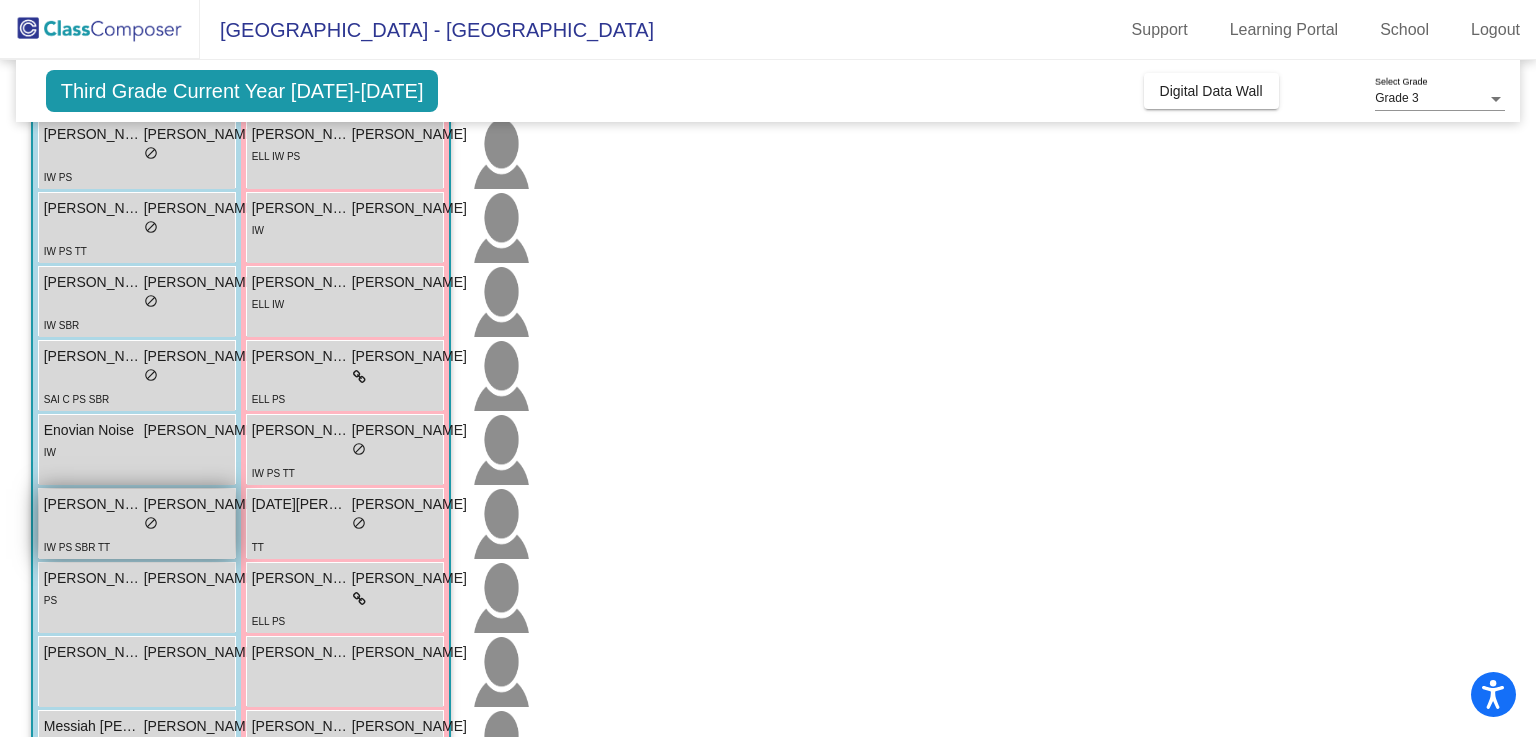 click on "lock do_not_disturb_alt" at bounding box center (151, 525) 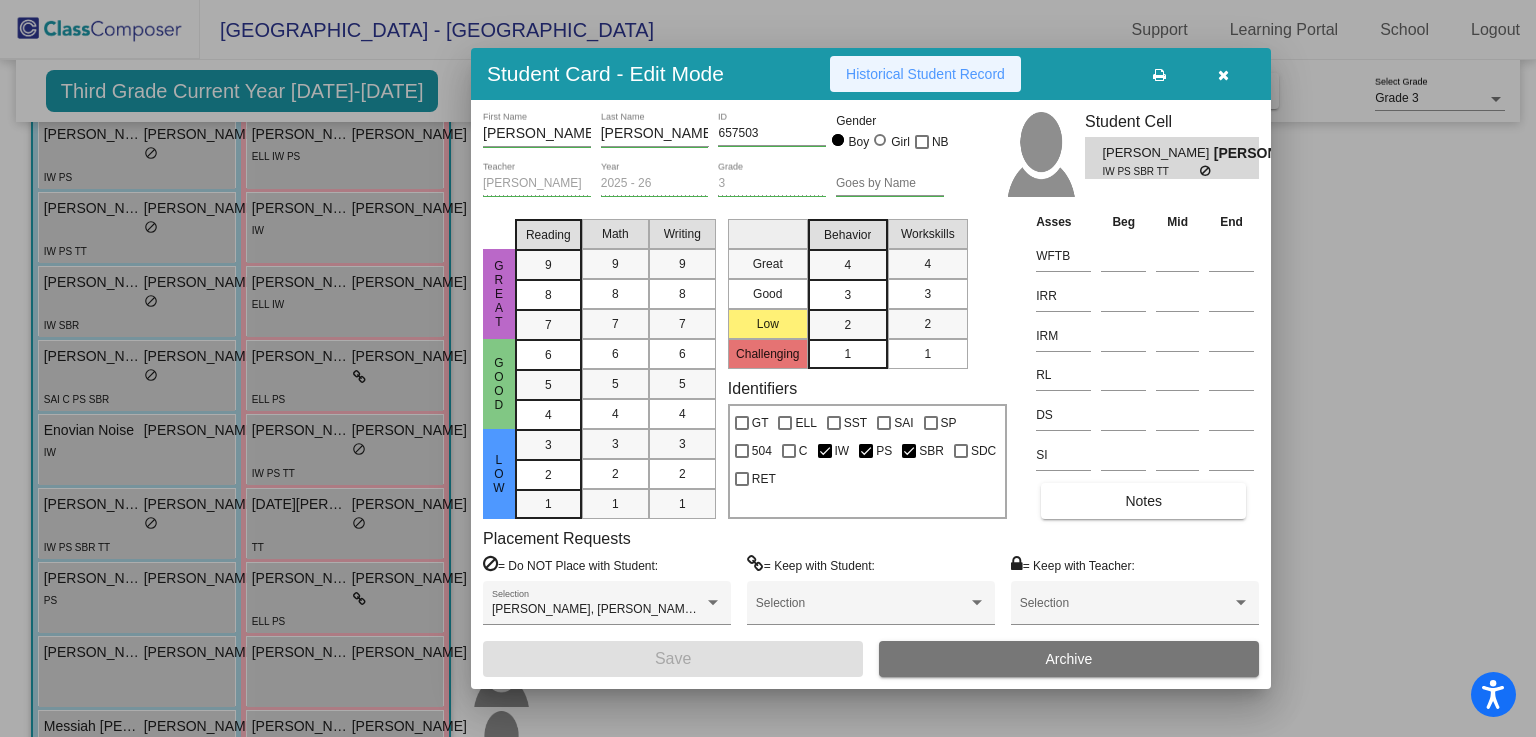click on "Historical Student Record" at bounding box center [925, 74] 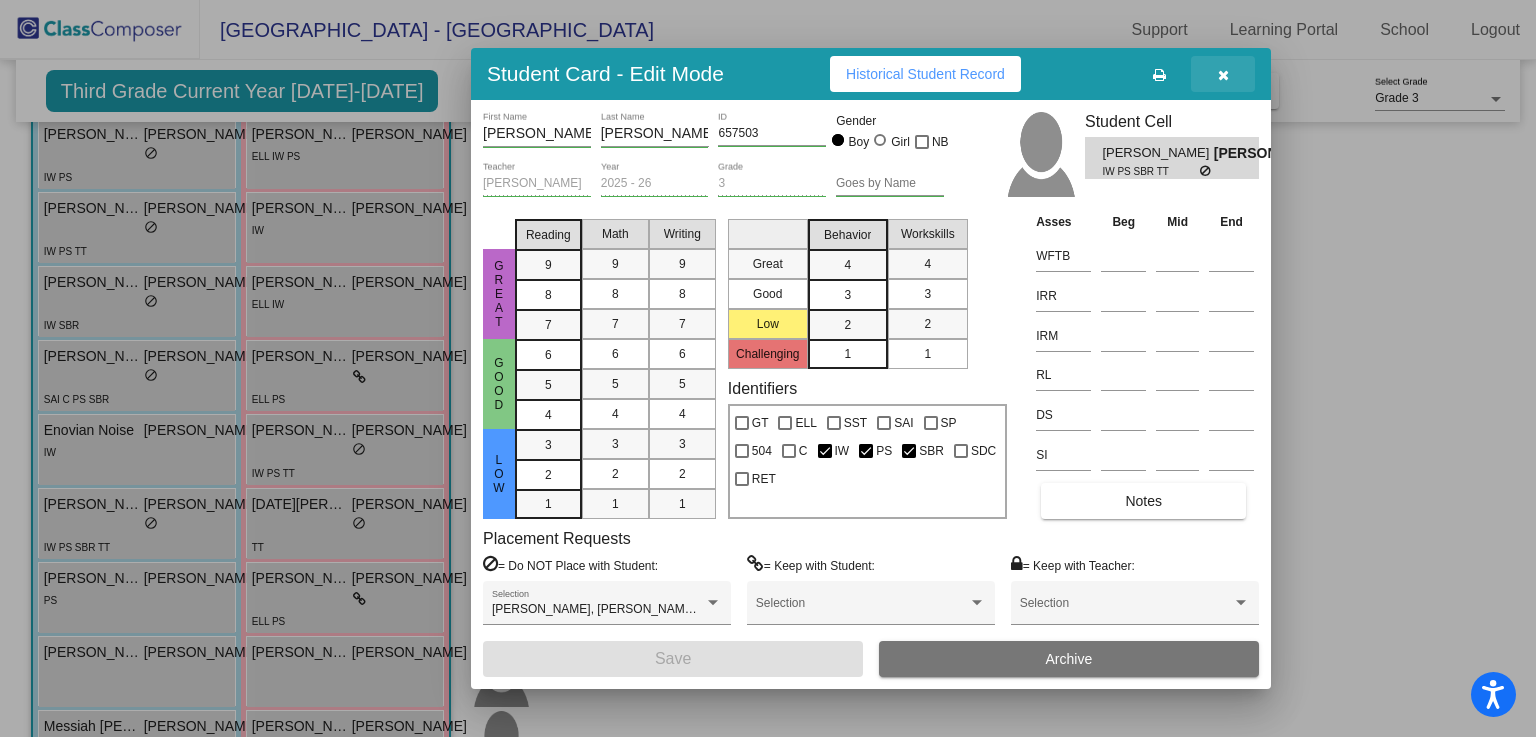 click at bounding box center (1223, 75) 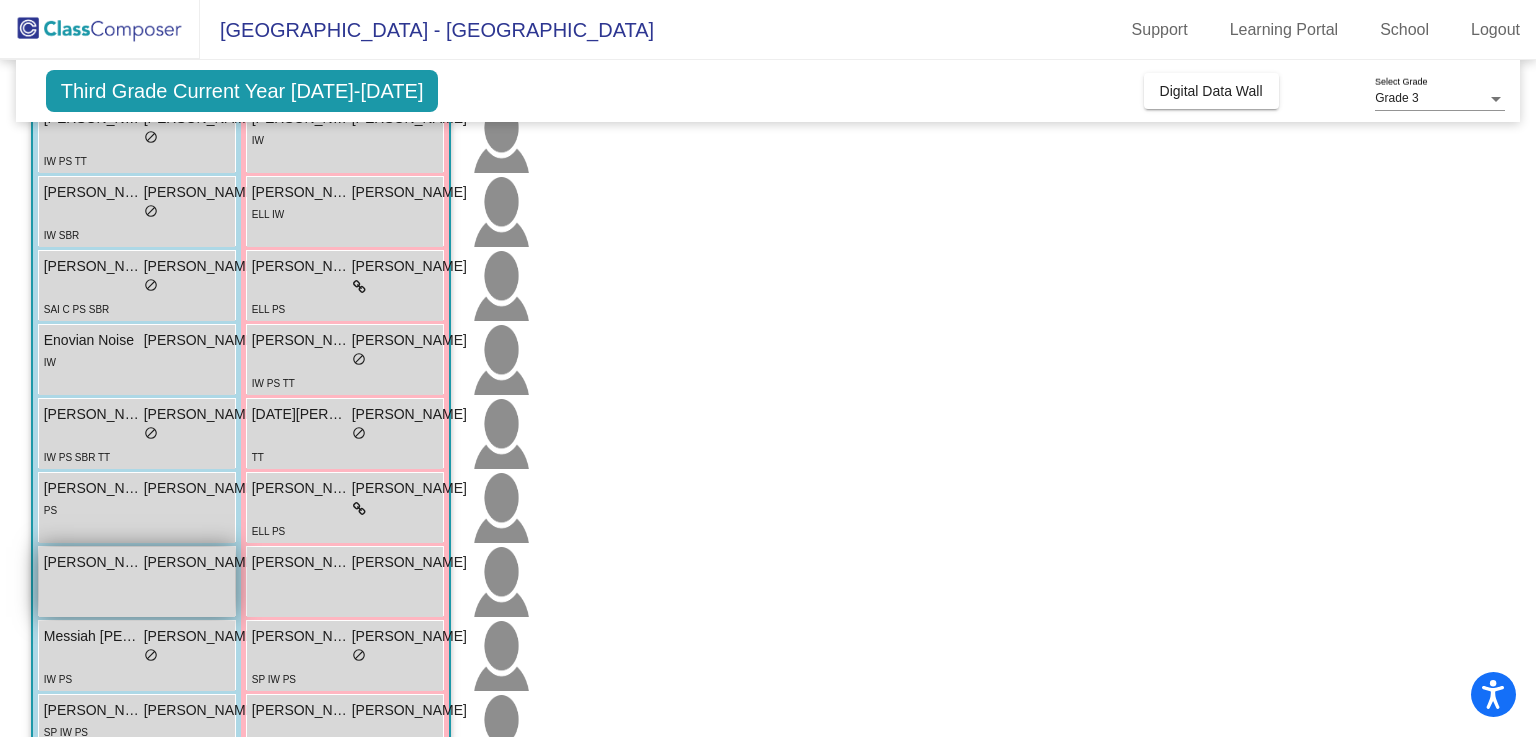 scroll, scrollTop: 0, scrollLeft: 0, axis: both 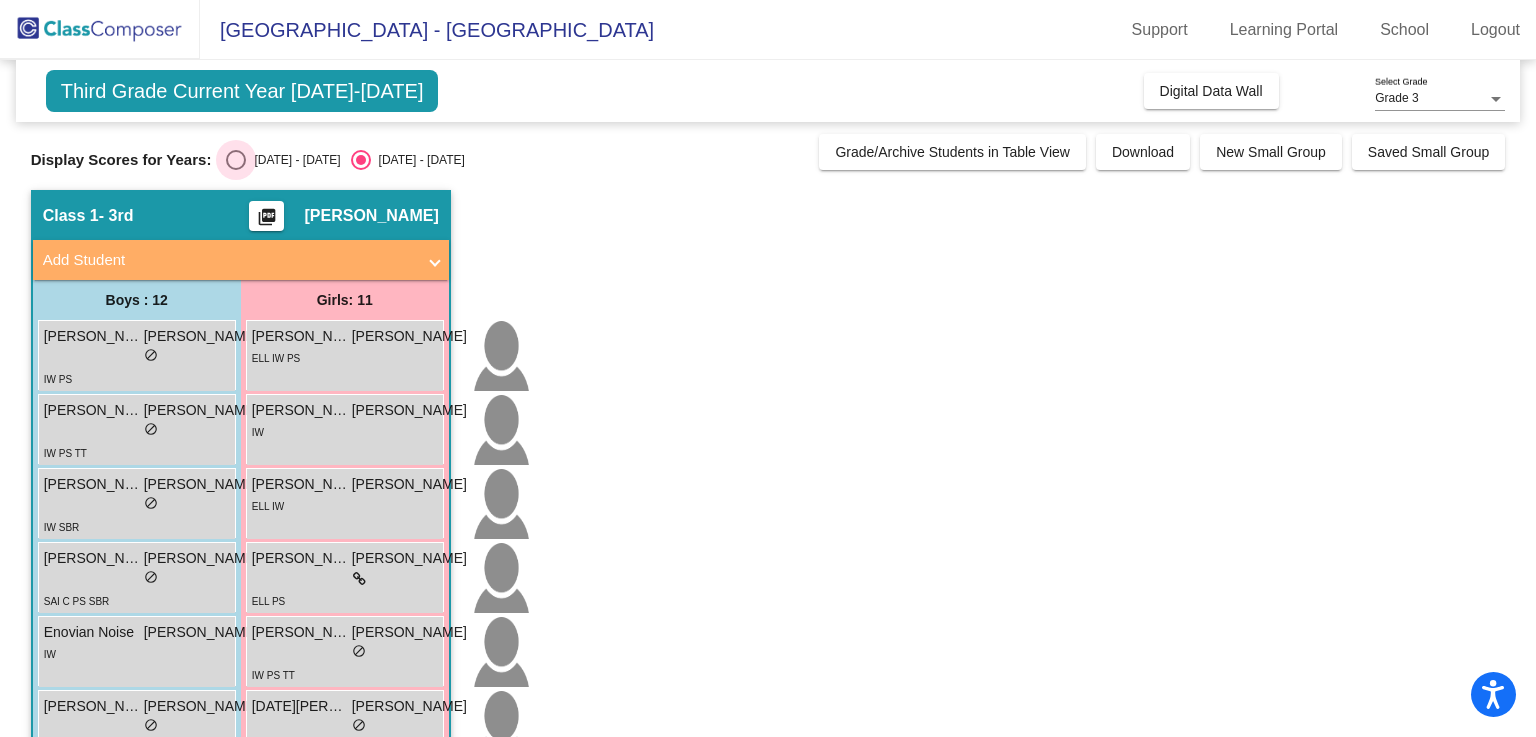 click on "[DATE] - [DATE]" at bounding box center [293, 160] 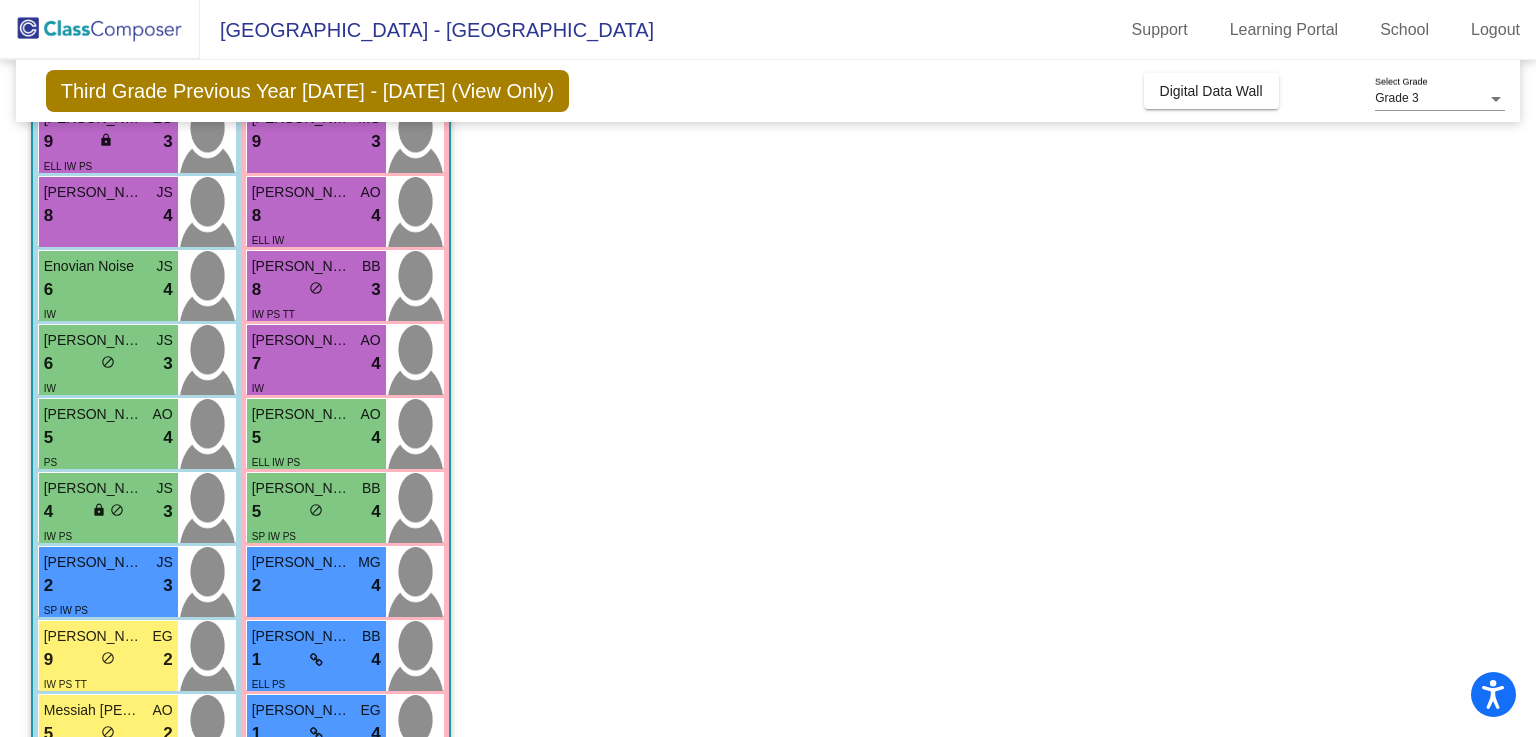scroll, scrollTop: 0, scrollLeft: 0, axis: both 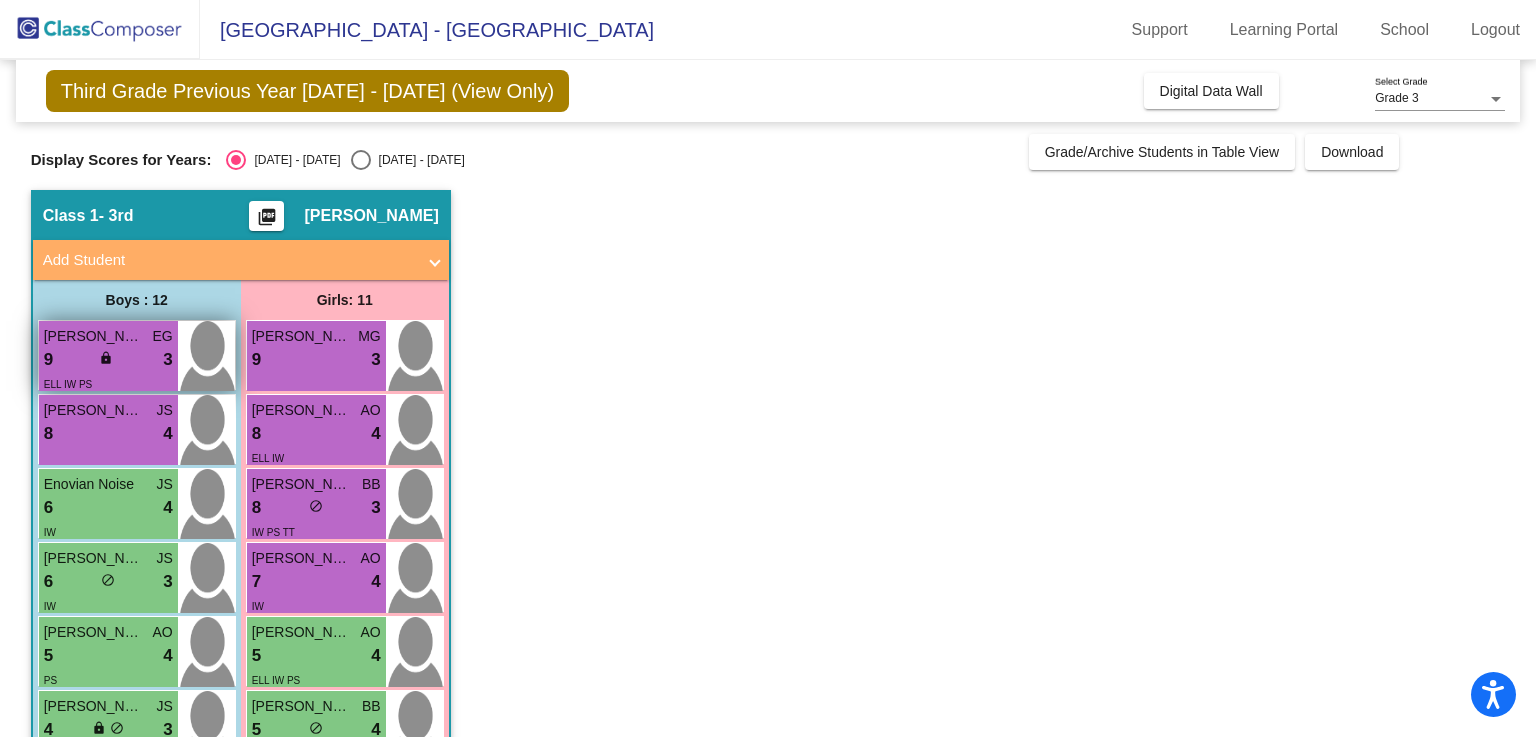 click on "9 lock do_not_disturb_alt 3" at bounding box center (108, 360) 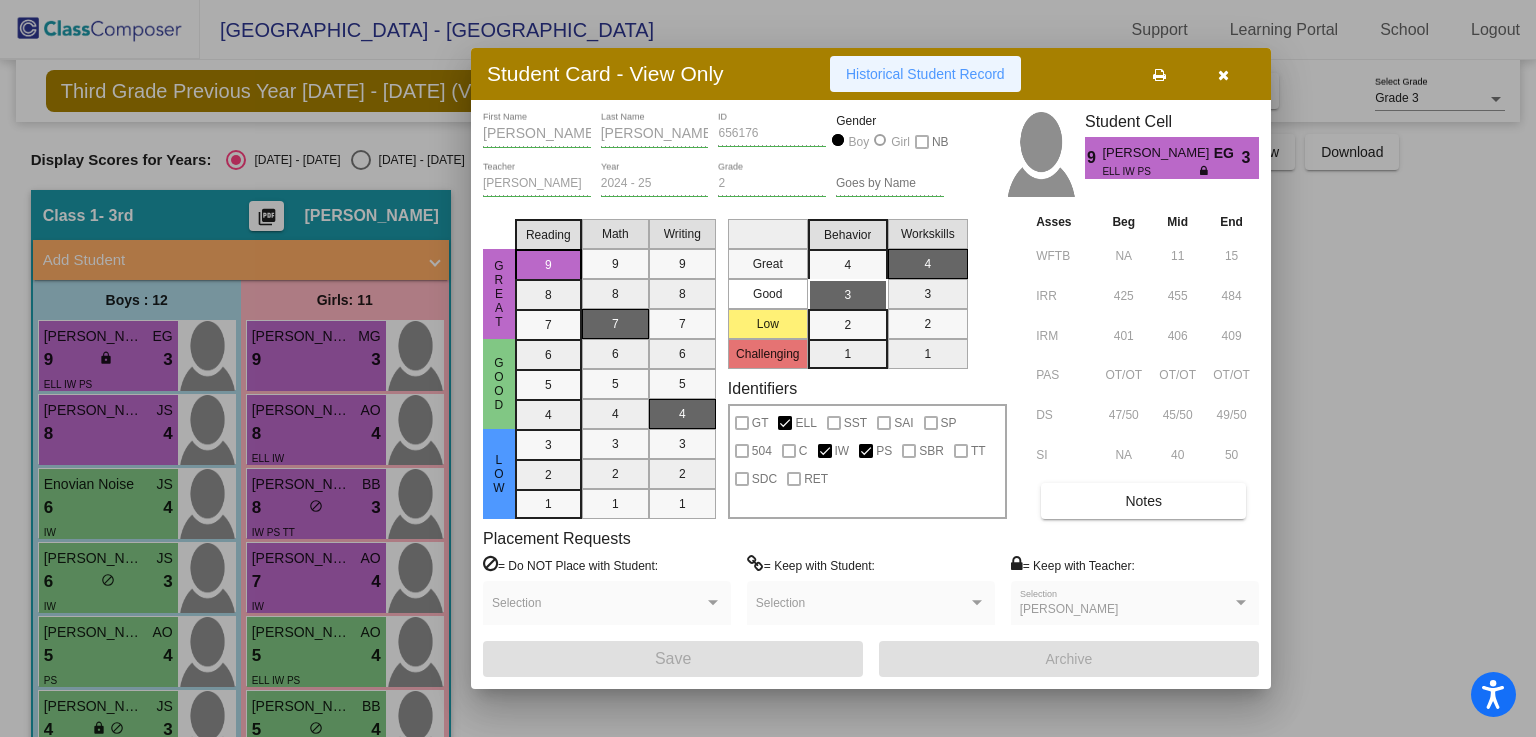 click on "Historical Student Record" at bounding box center (925, 74) 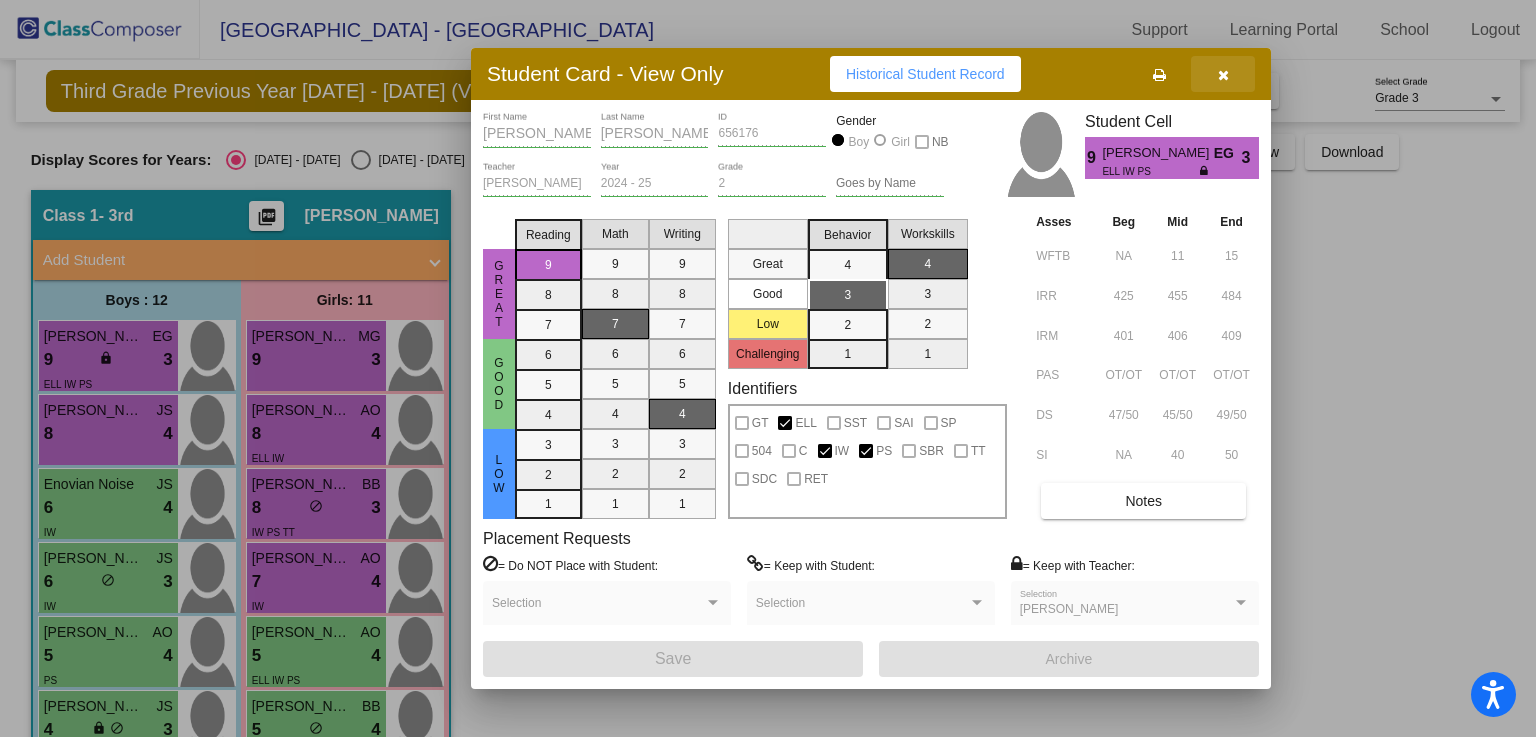 click at bounding box center (1223, 75) 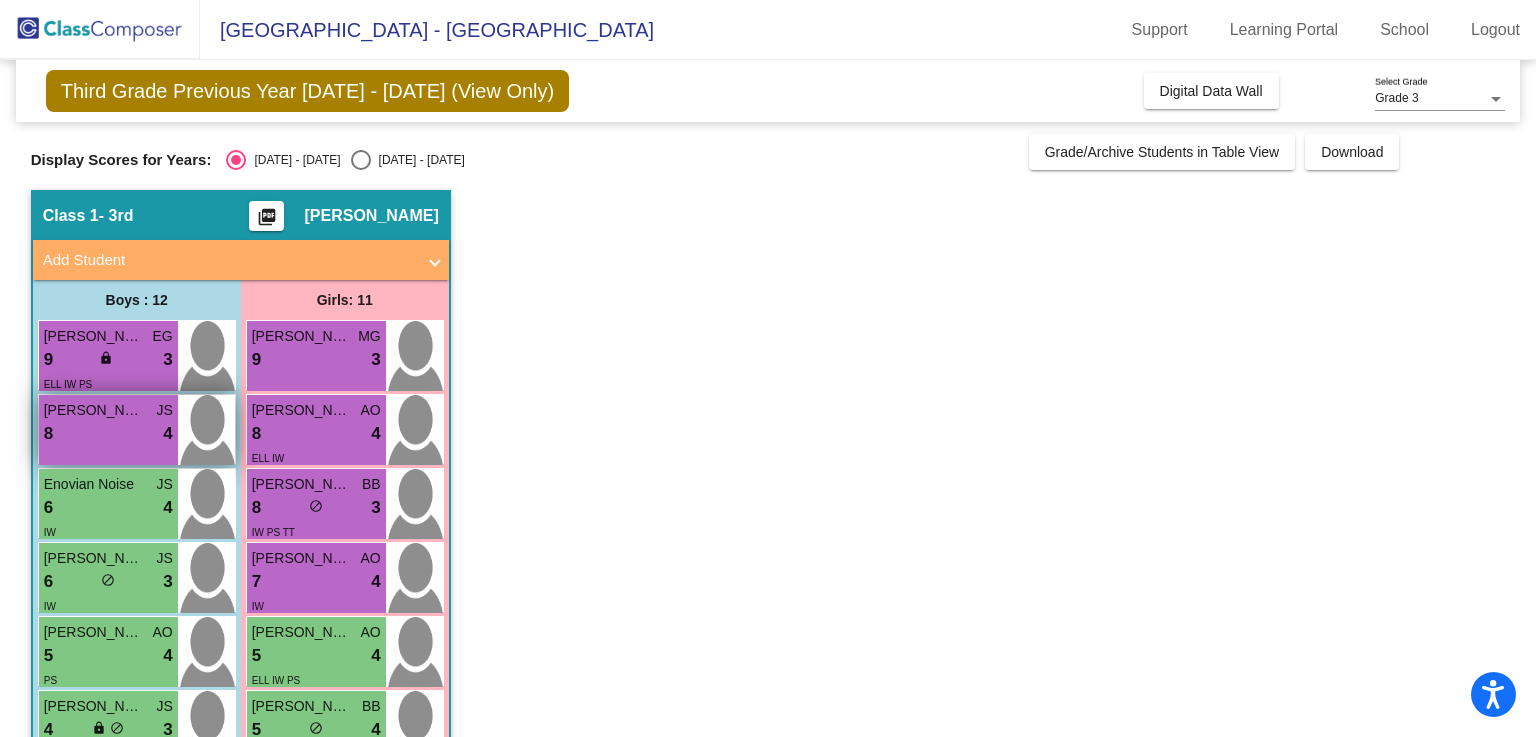 click on "[PERSON_NAME] [PERSON_NAME] 8 lock do_not_disturb_alt 4" at bounding box center (108, 430) 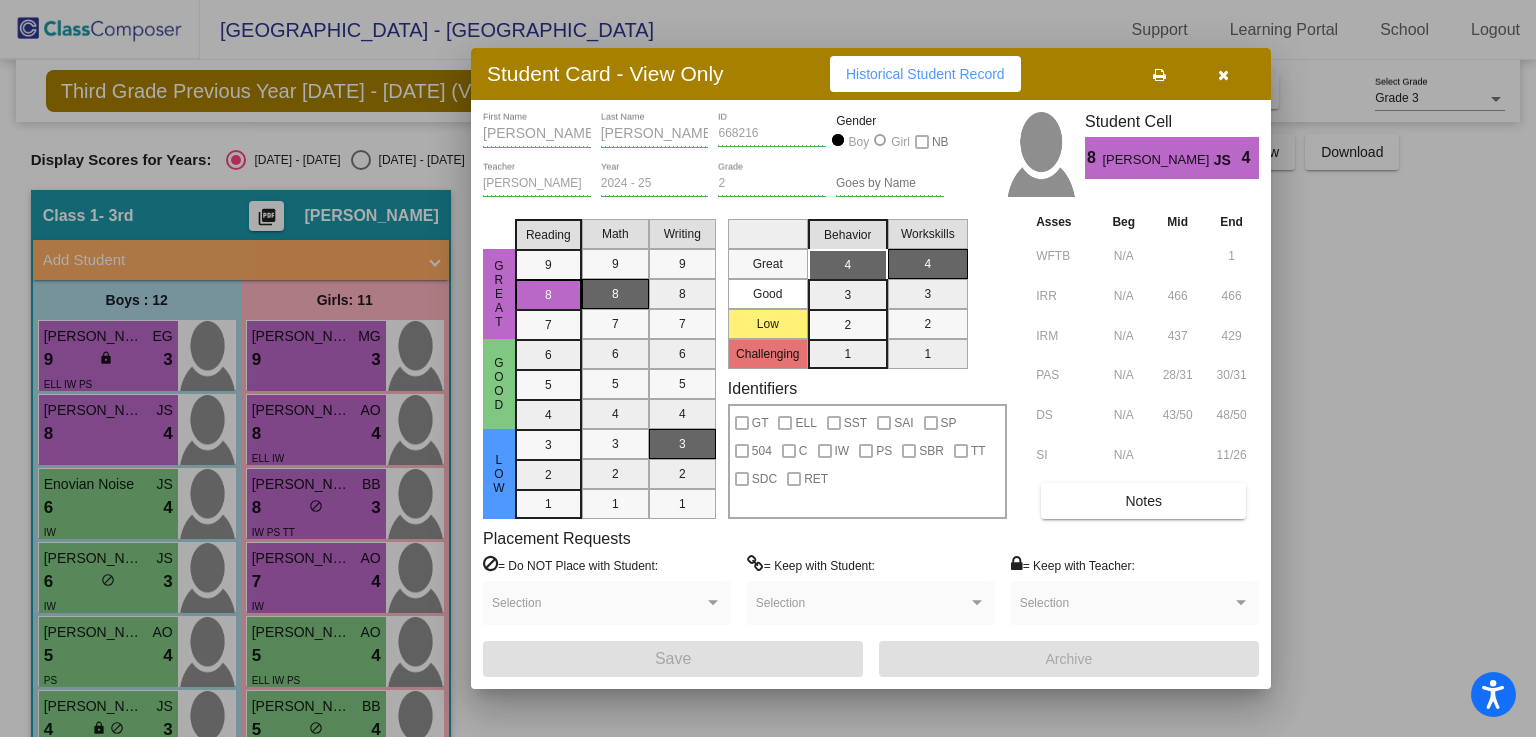 click on "Historical Student Record" at bounding box center (925, 74) 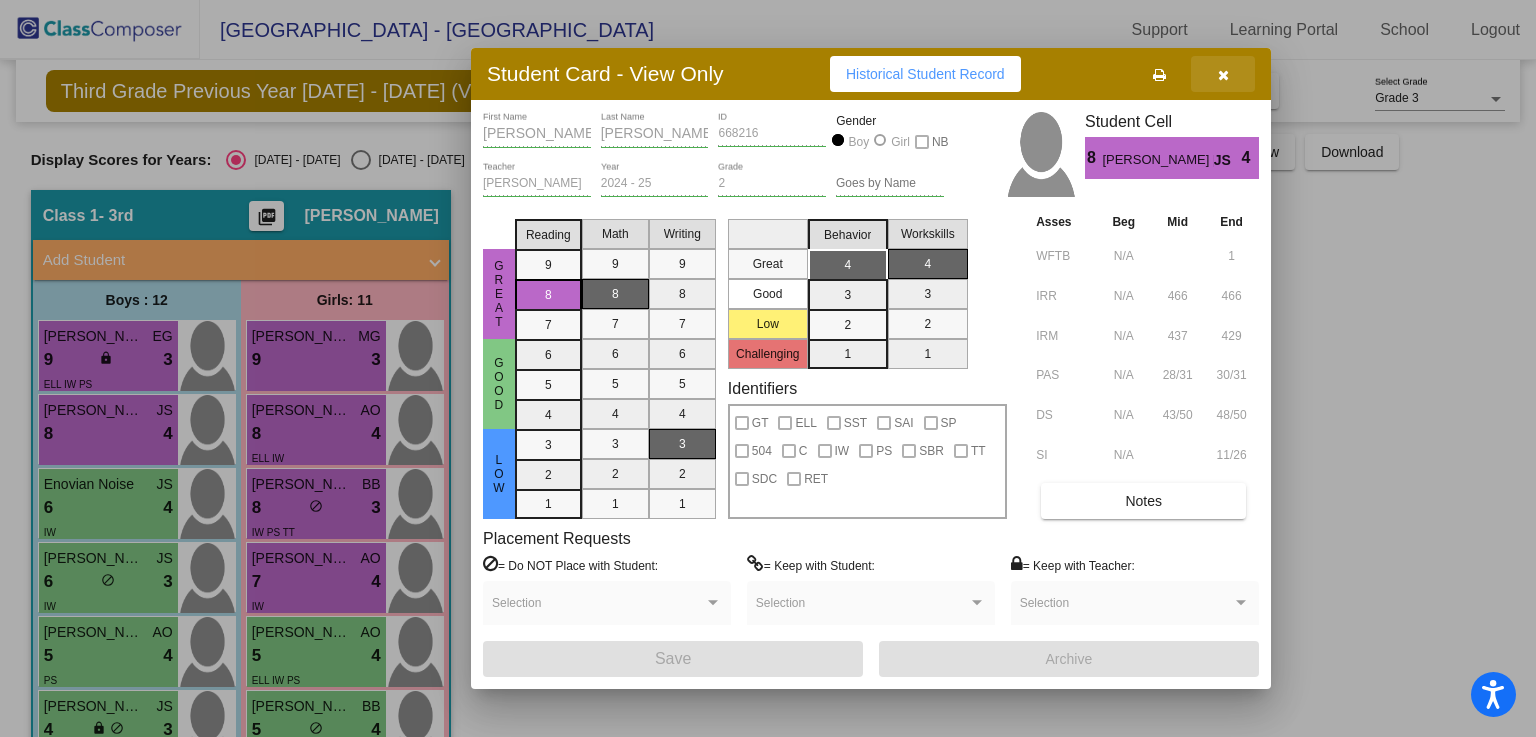click at bounding box center (1223, 74) 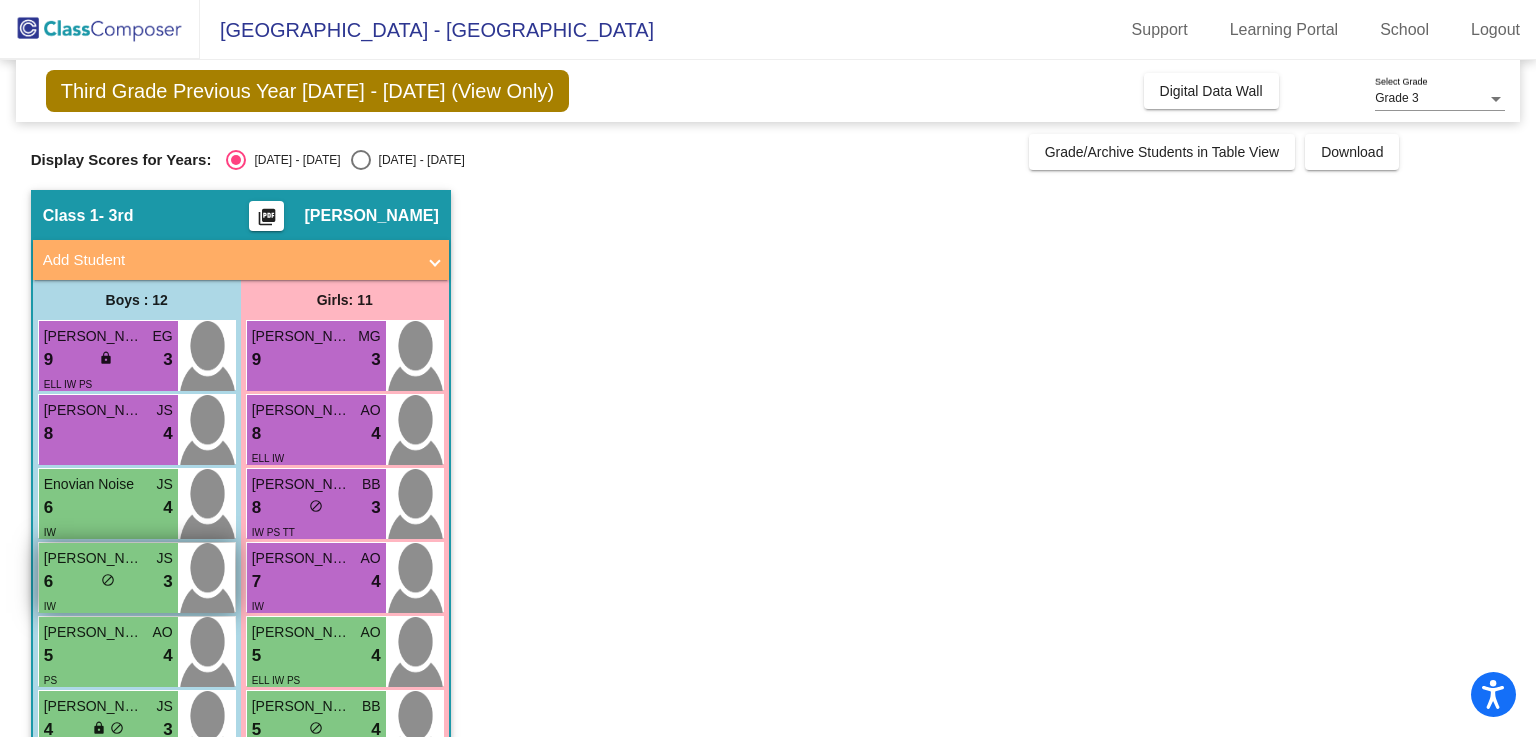 click on "6 lock do_not_disturb_alt 3" at bounding box center [108, 582] 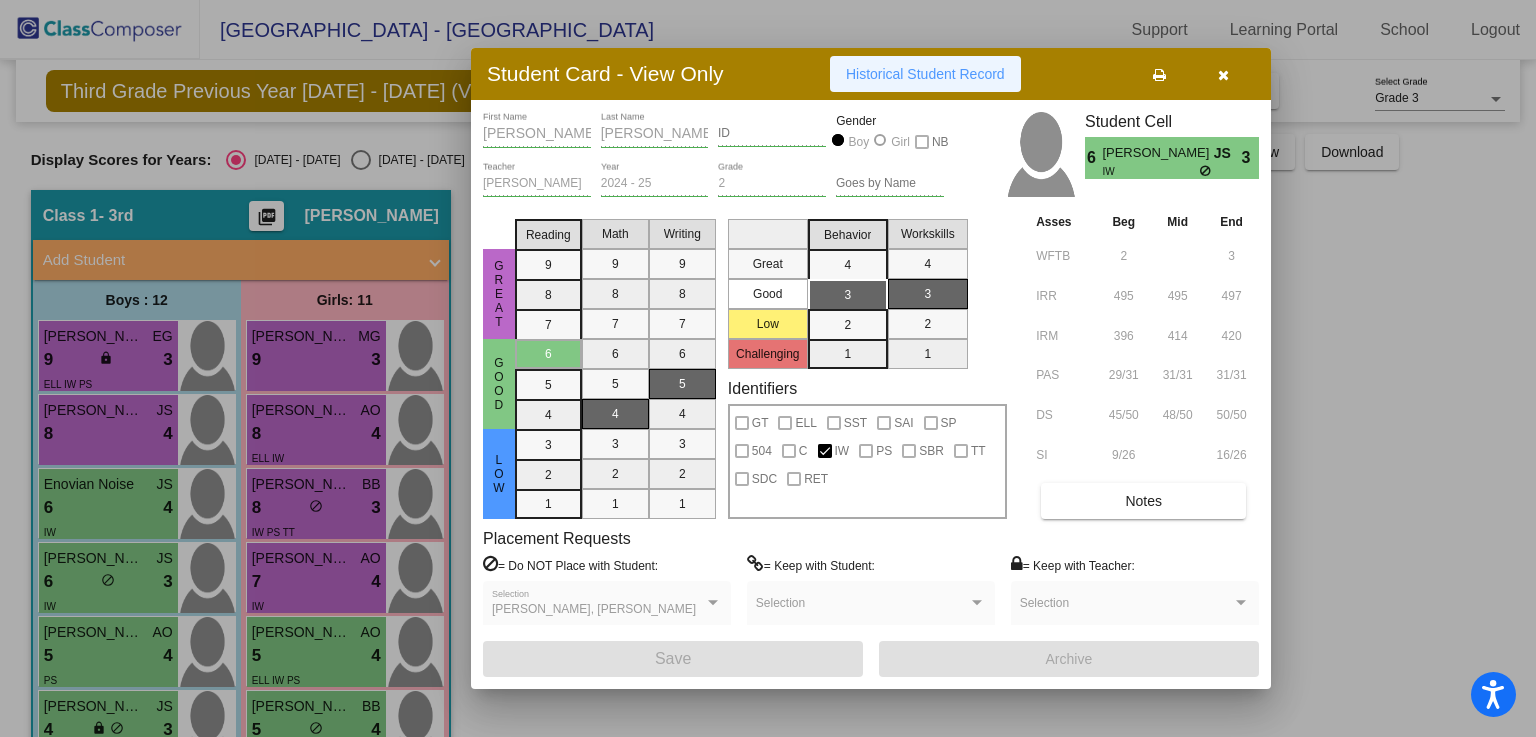 click on "Historical Student Record" at bounding box center (925, 74) 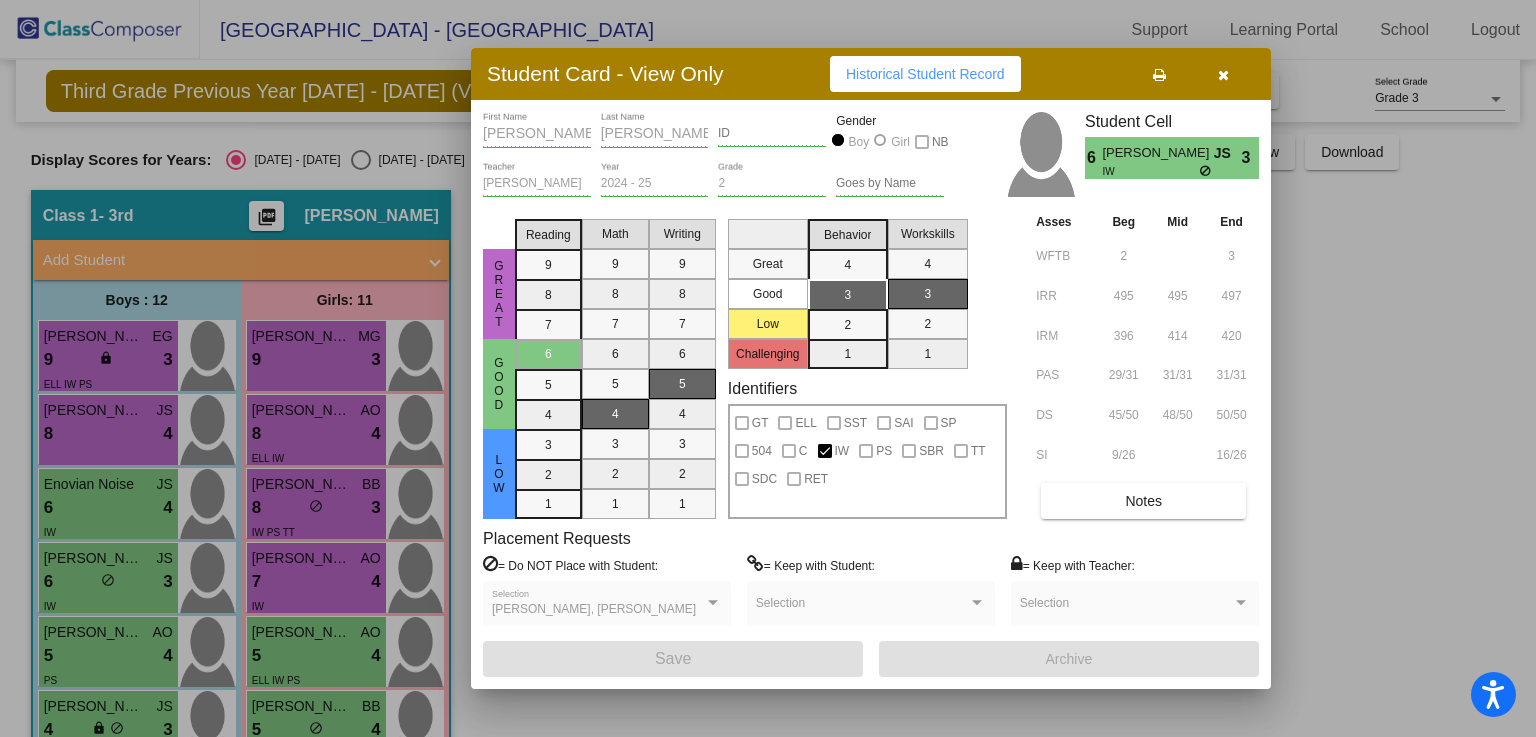 click at bounding box center [1223, 75] 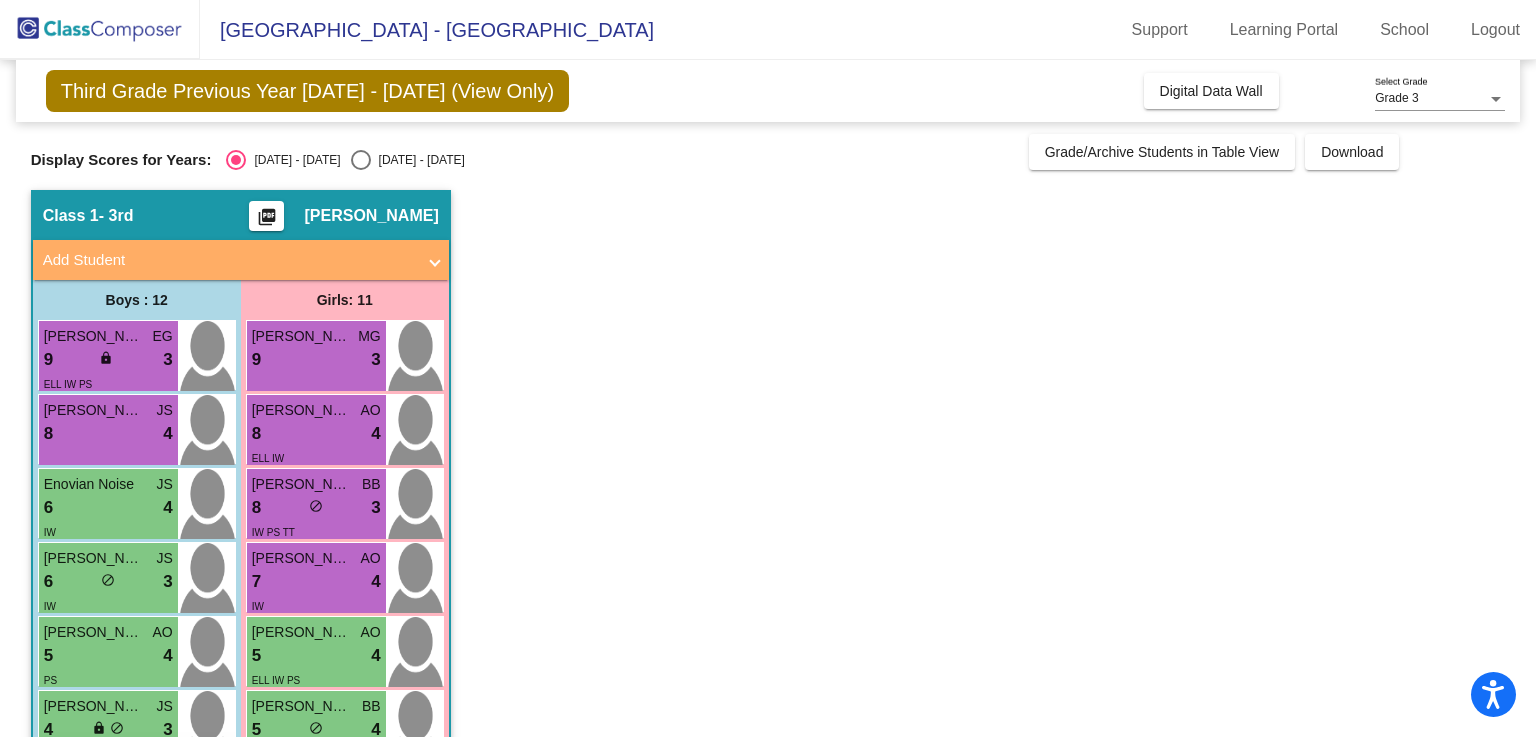 scroll, scrollTop: 200, scrollLeft: 0, axis: vertical 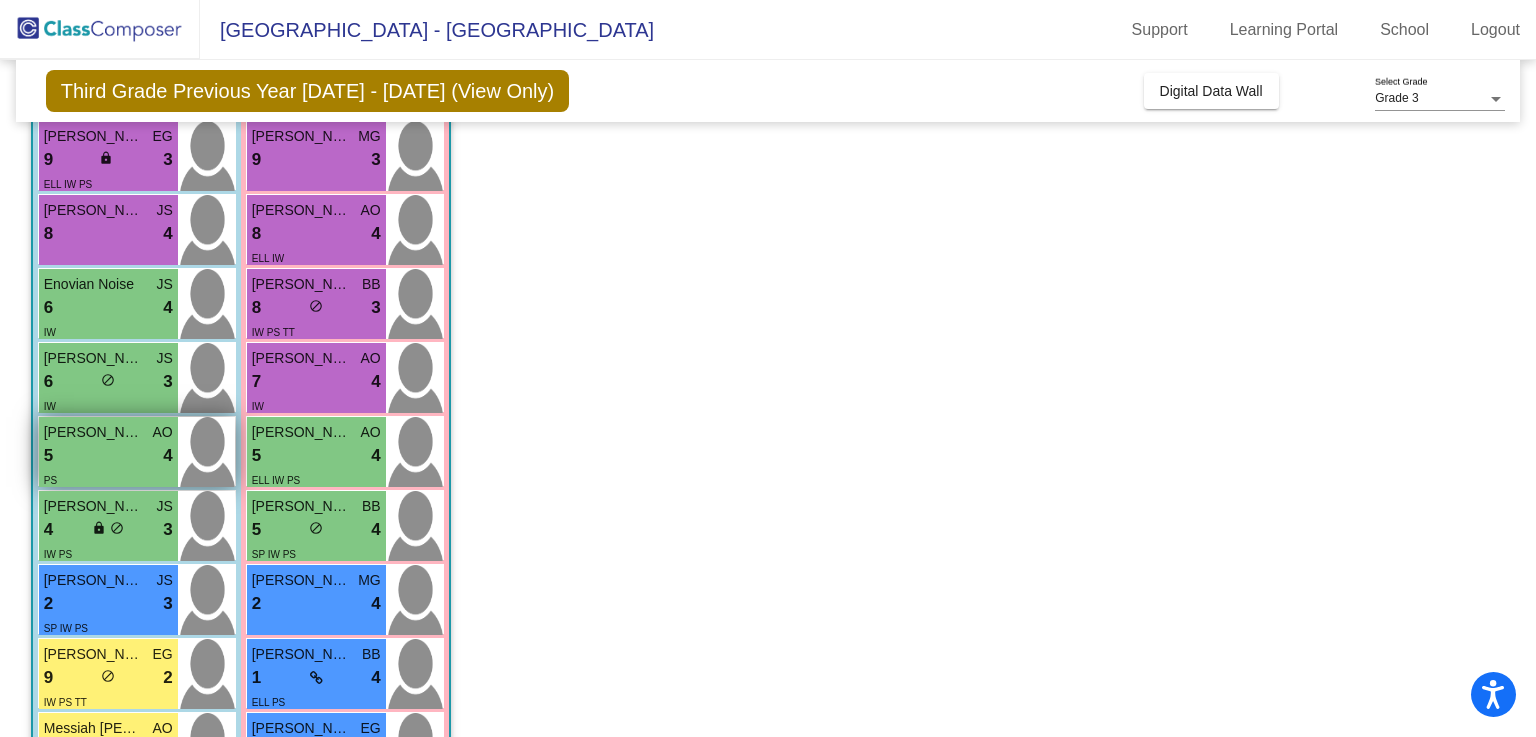 click on "5 lock do_not_disturb_alt 4" at bounding box center [108, 456] 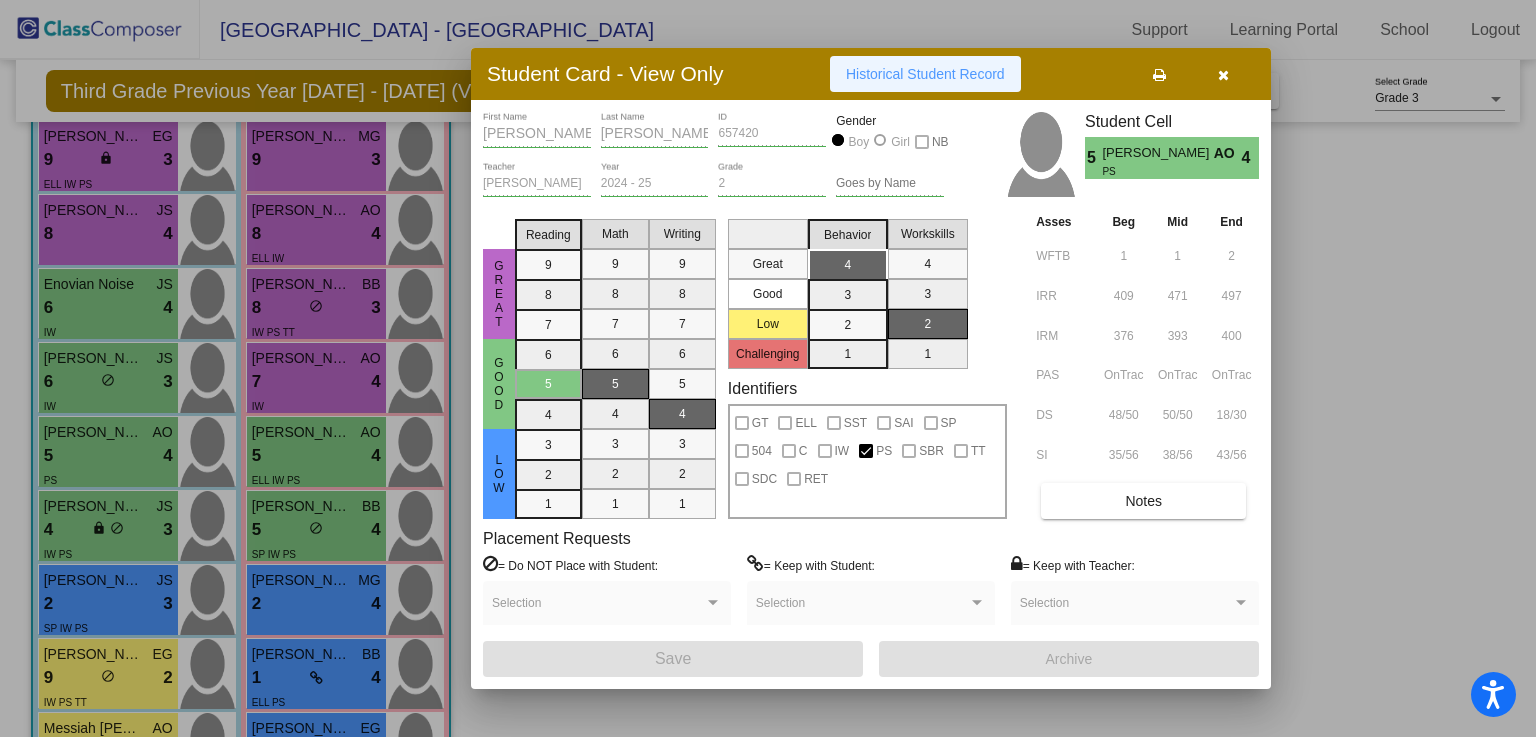 click on "Historical Student Record" at bounding box center (925, 74) 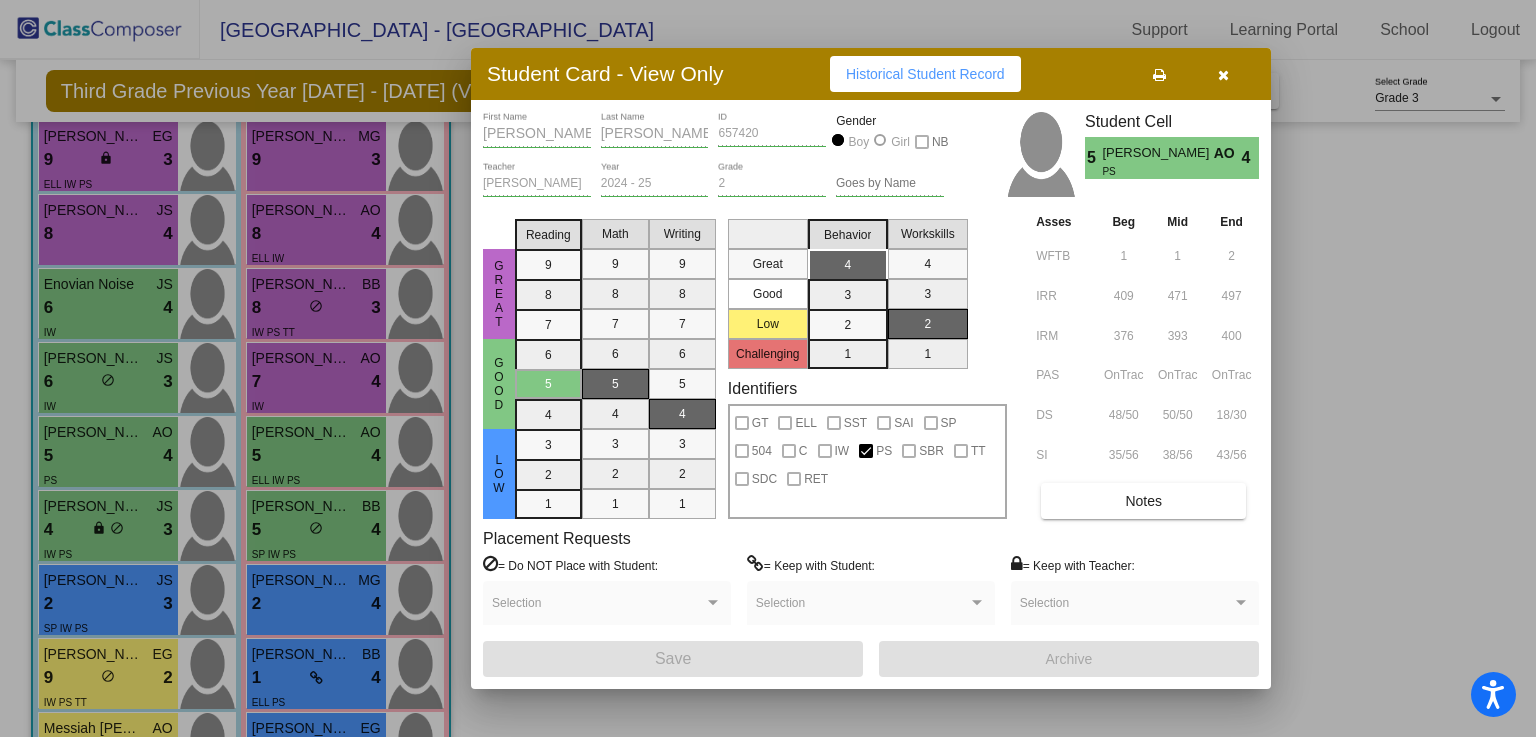 click at bounding box center [1223, 74] 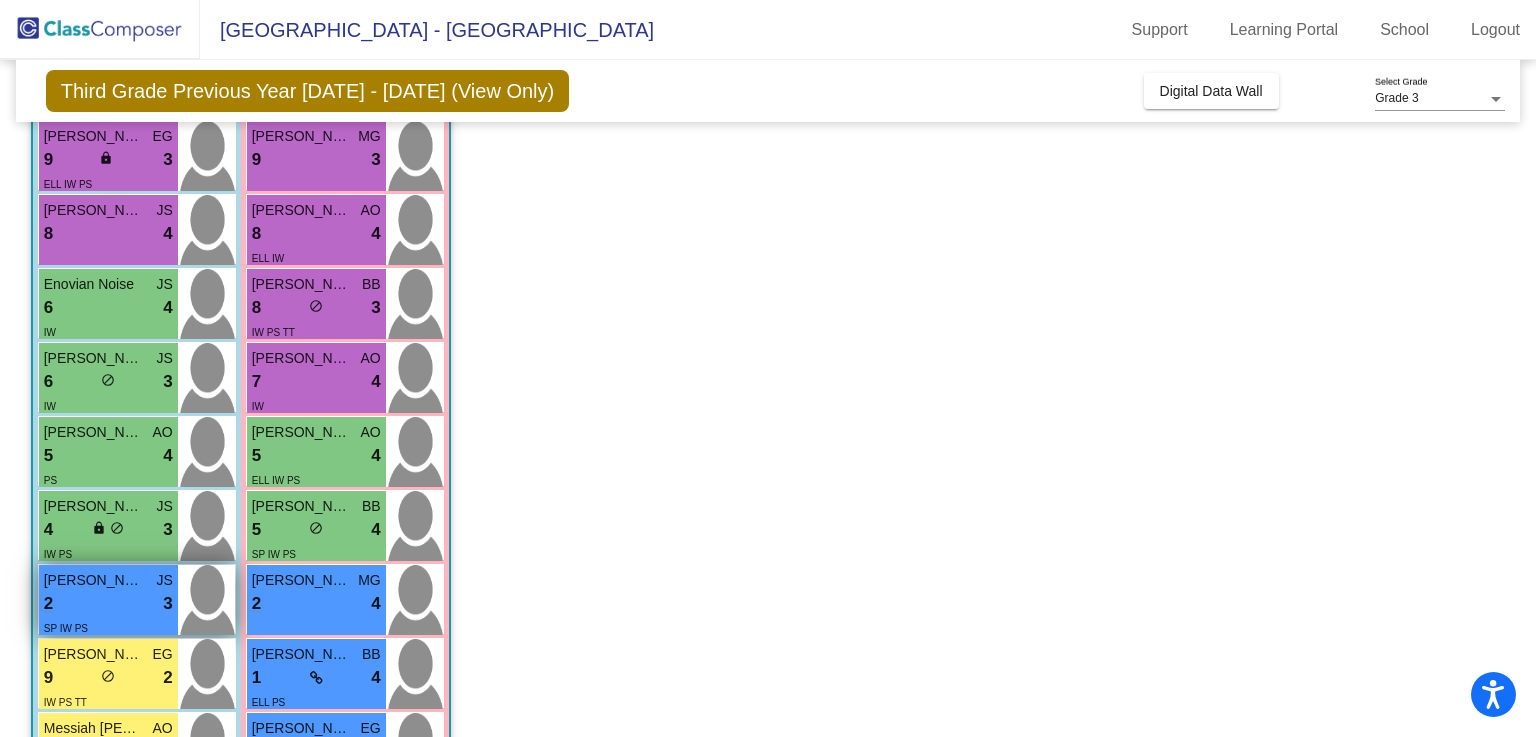 click on "2 lock do_not_disturb_alt 3" at bounding box center (108, 604) 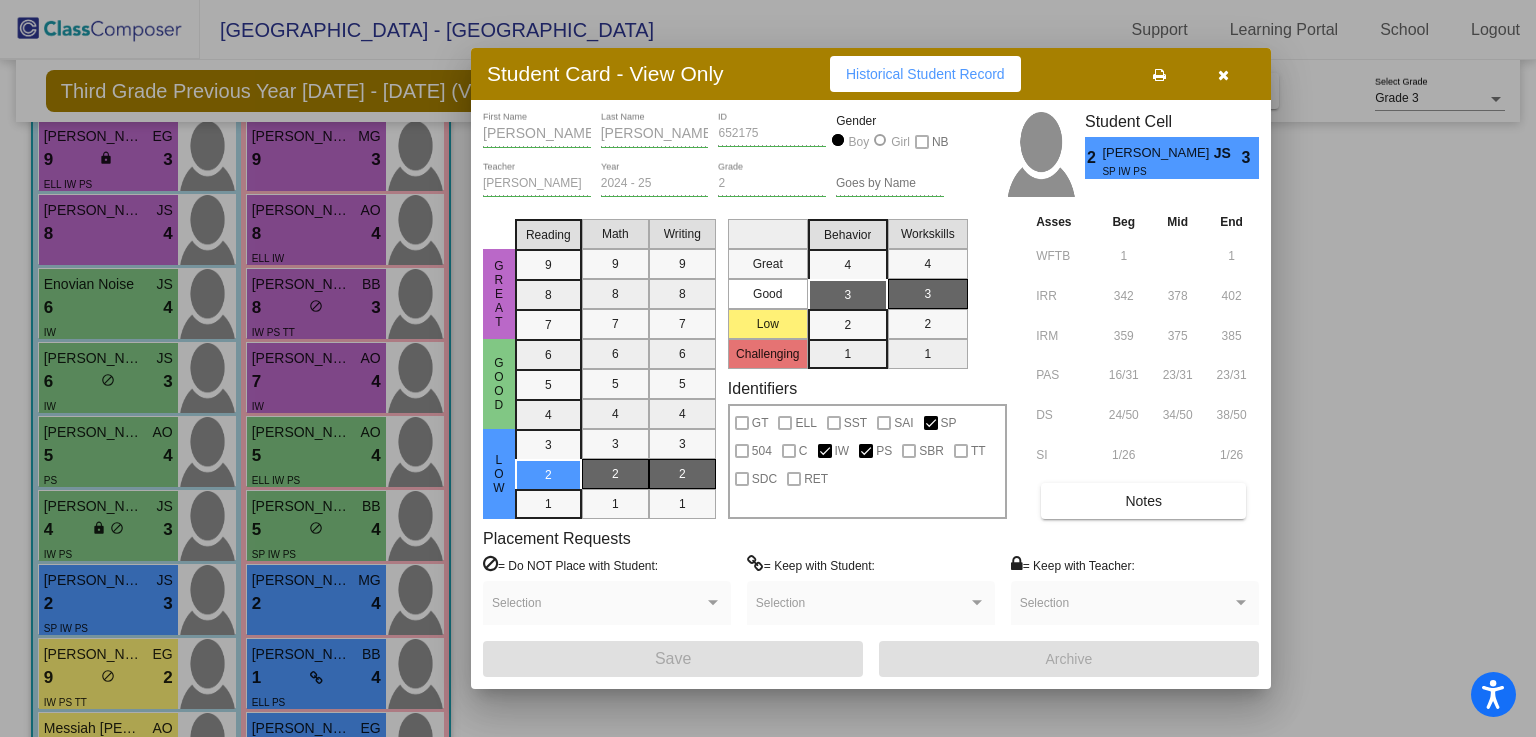 click on "Historical Student Record" at bounding box center [925, 74] 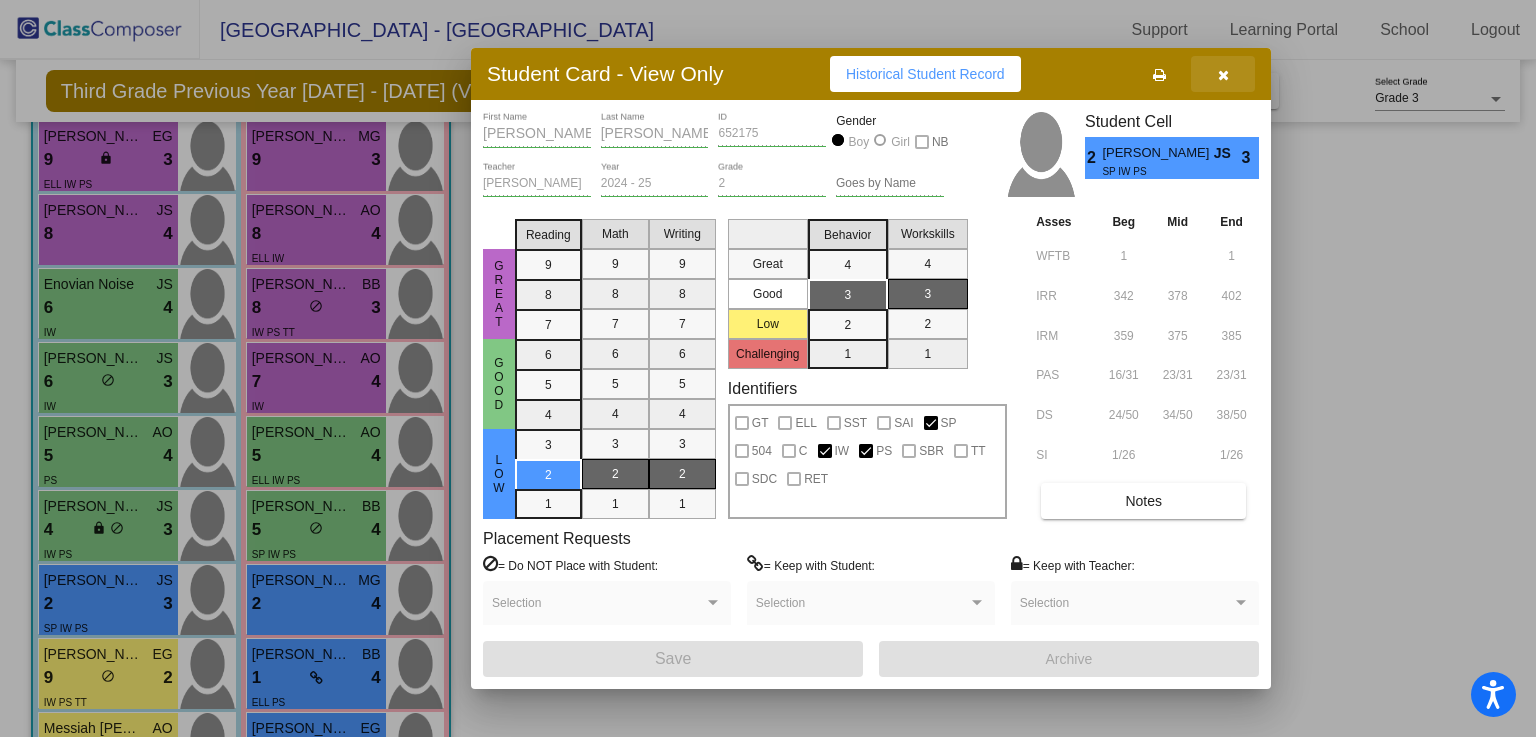drag, startPoint x: 1228, startPoint y: 82, endPoint x: 831, endPoint y: 235, distance: 425.4621 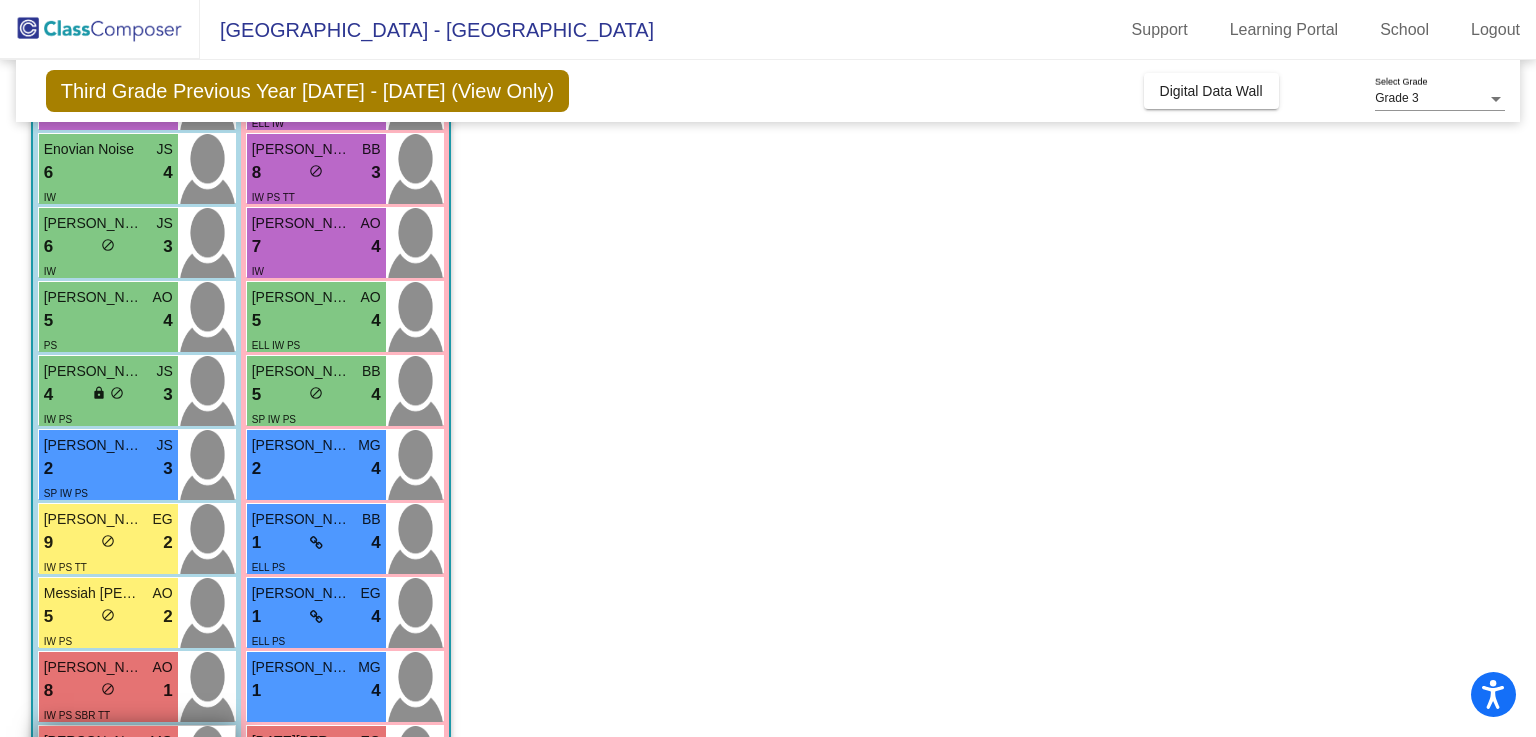 scroll, scrollTop: 400, scrollLeft: 0, axis: vertical 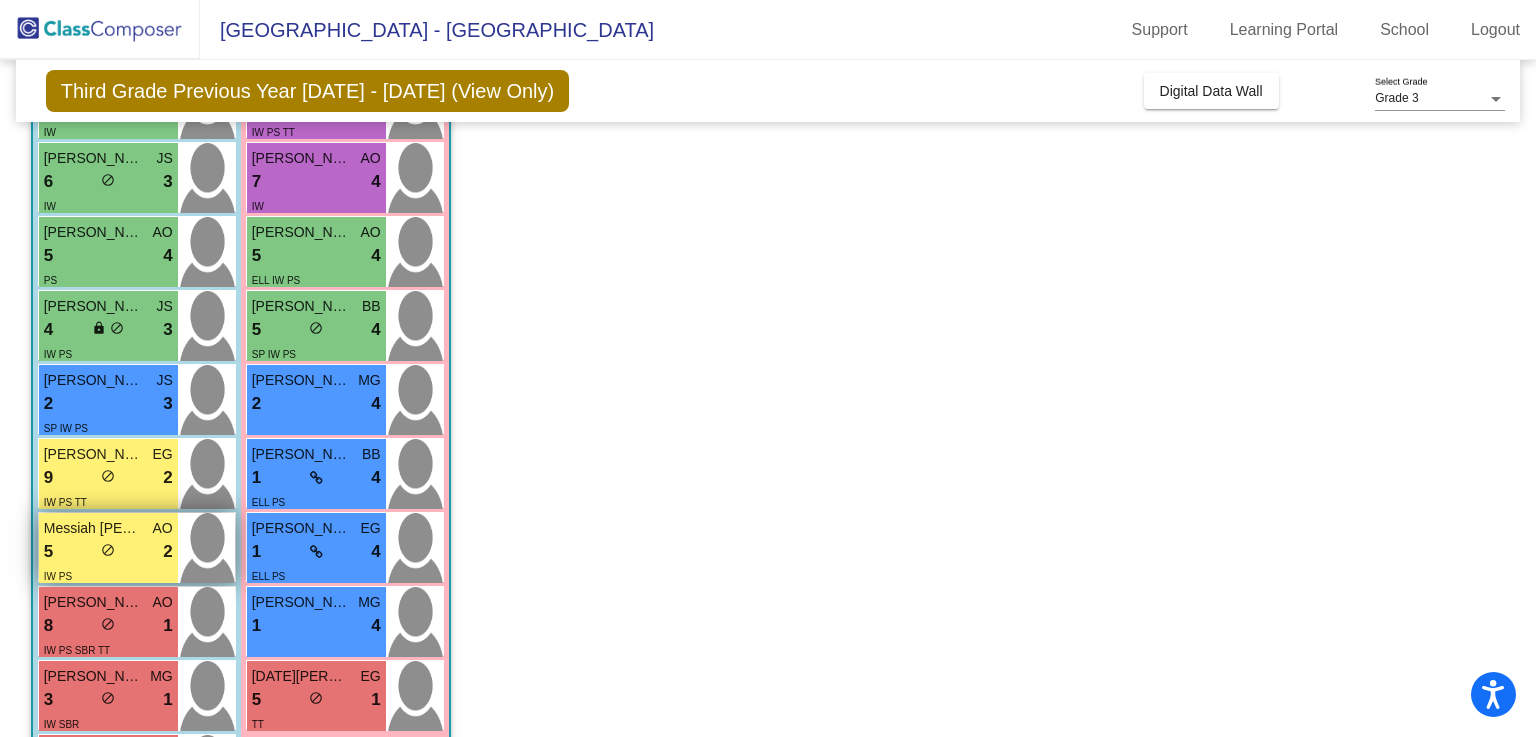 click on "5 lock do_not_disturb_alt 2" at bounding box center [108, 552] 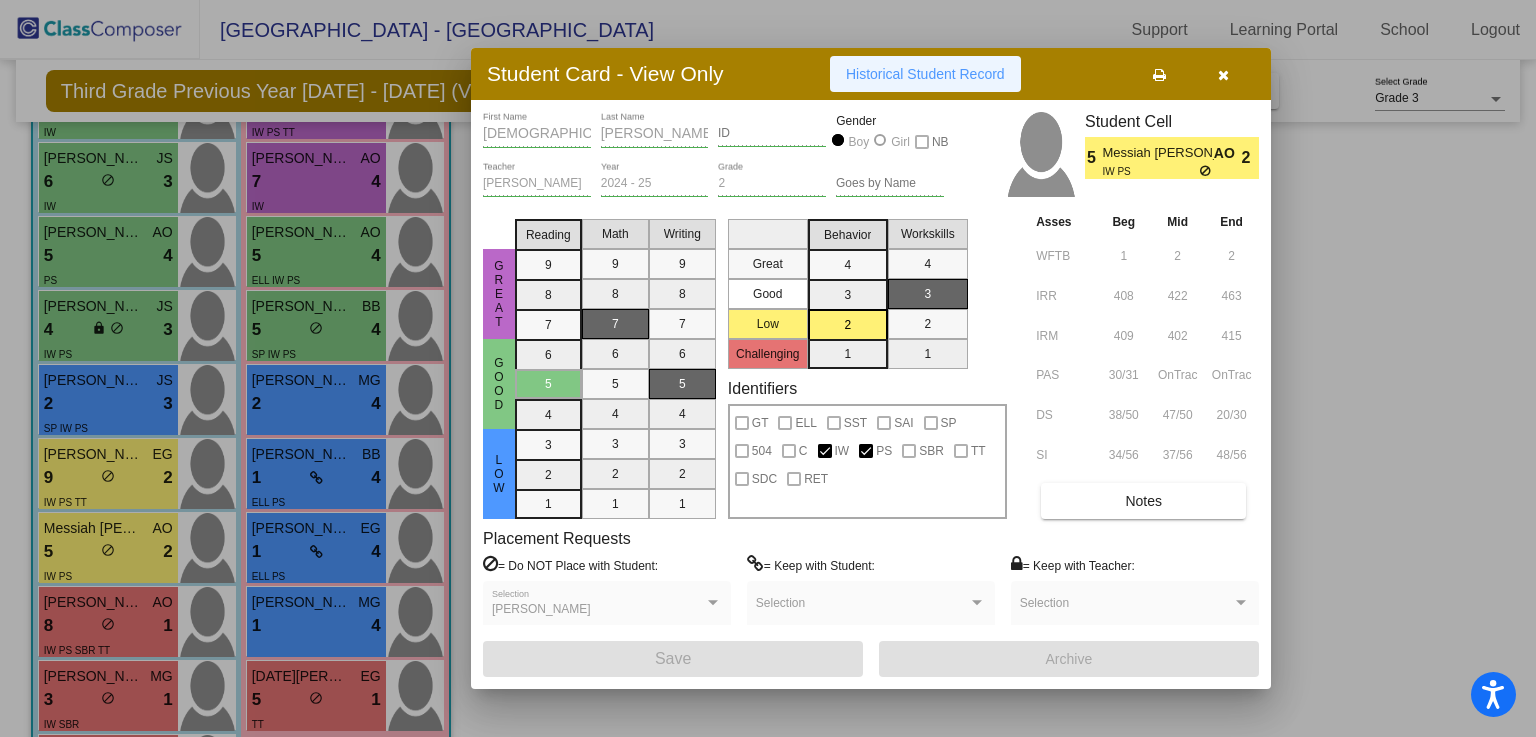 click on "Historical Student Record" at bounding box center [925, 74] 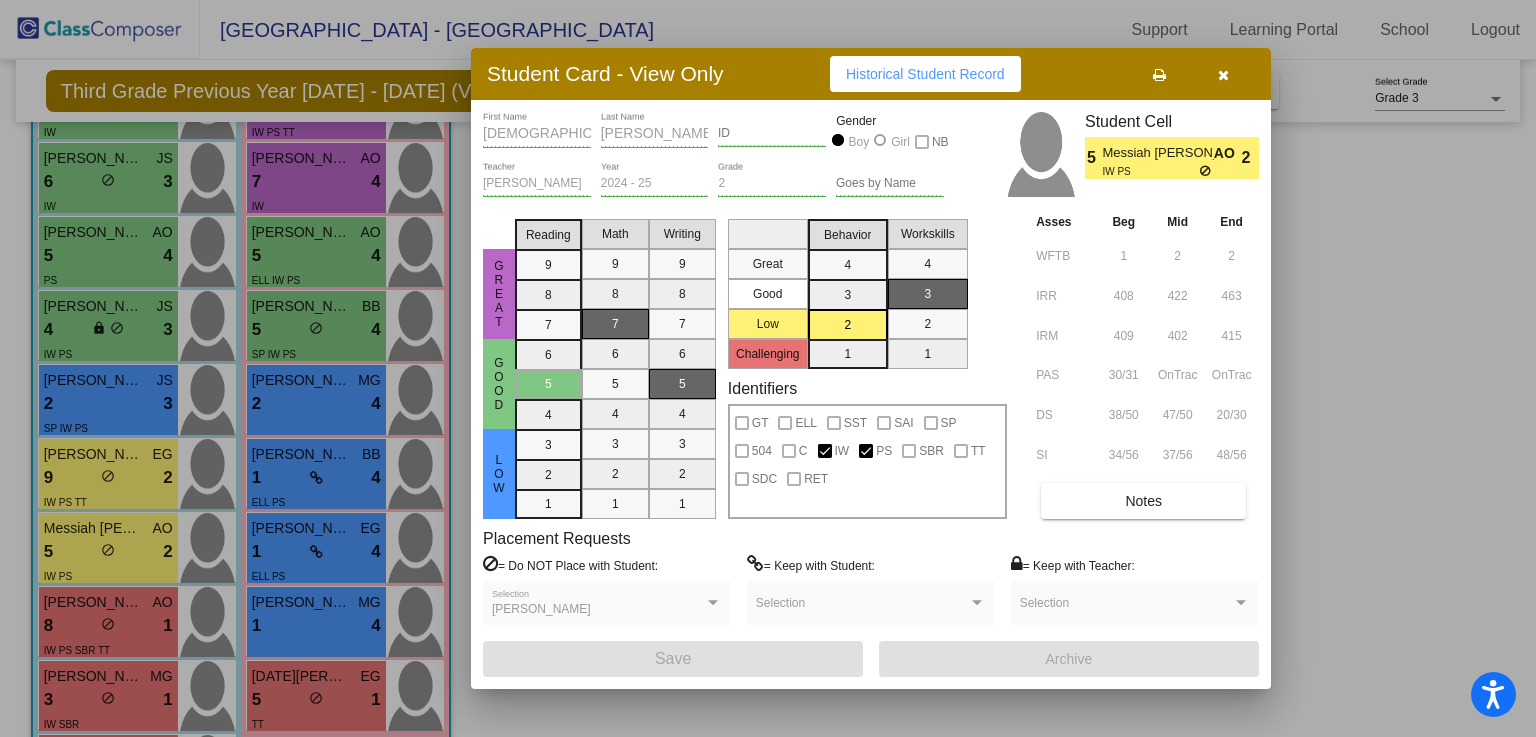 click at bounding box center (1223, 75) 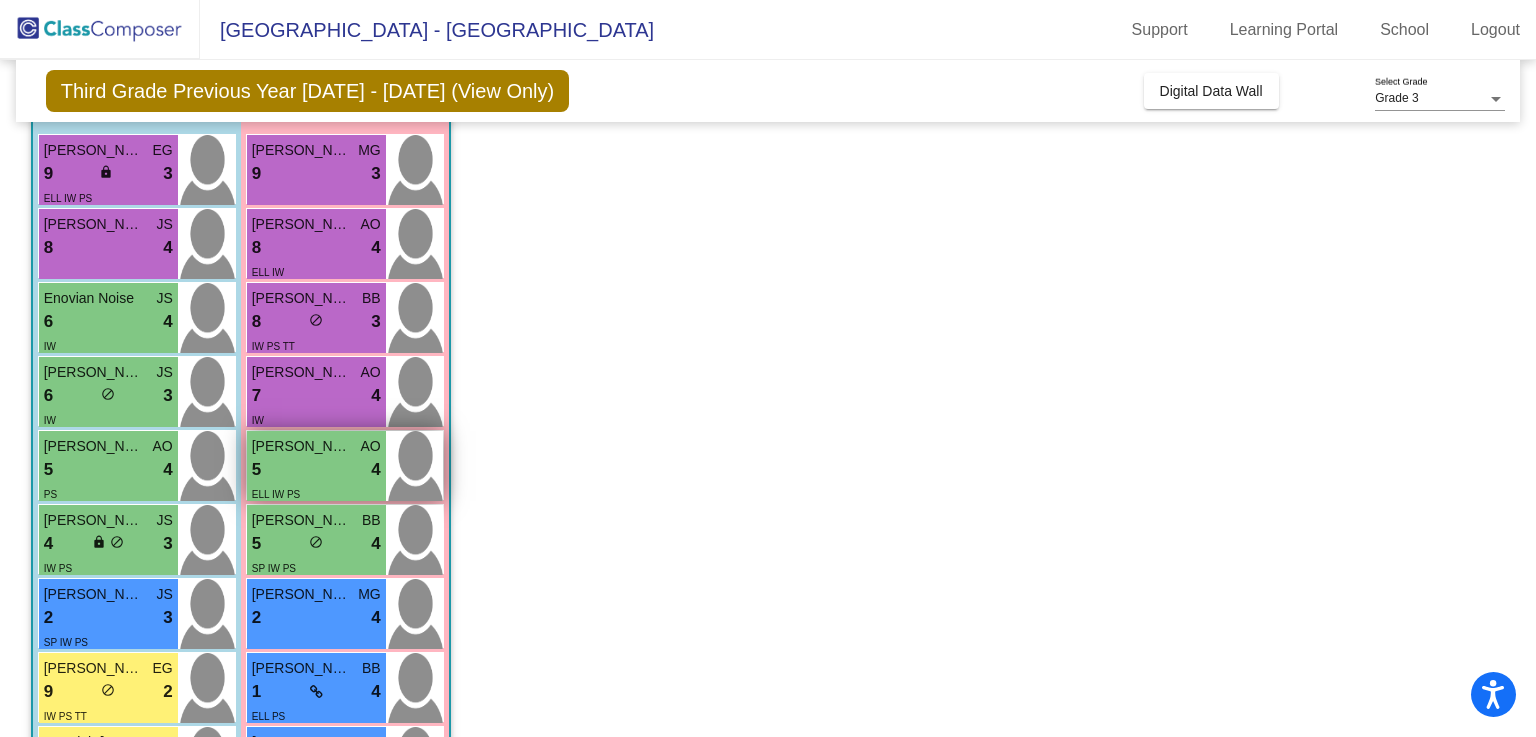 scroll, scrollTop: 0, scrollLeft: 0, axis: both 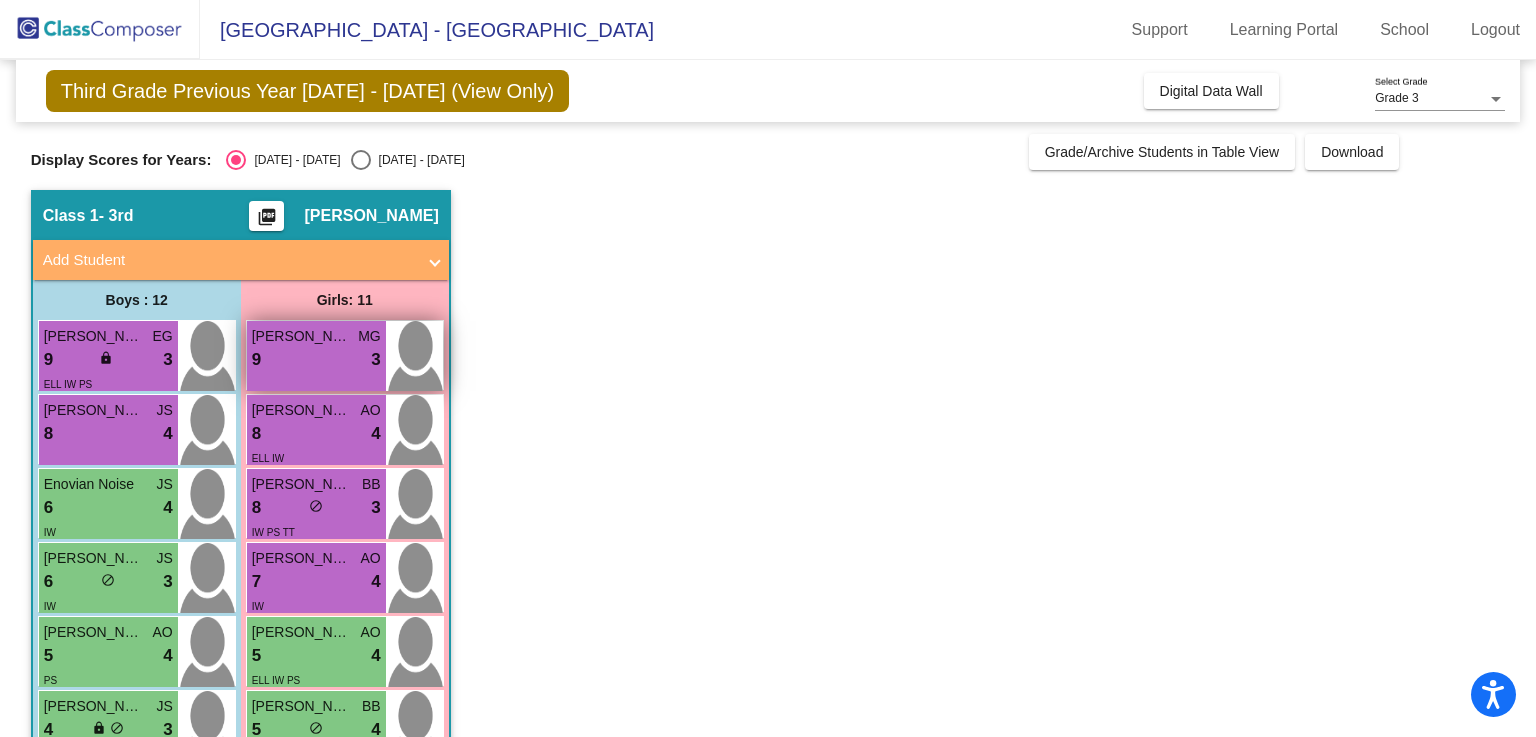 click on "9 lock do_not_disturb_alt 3" at bounding box center [316, 360] 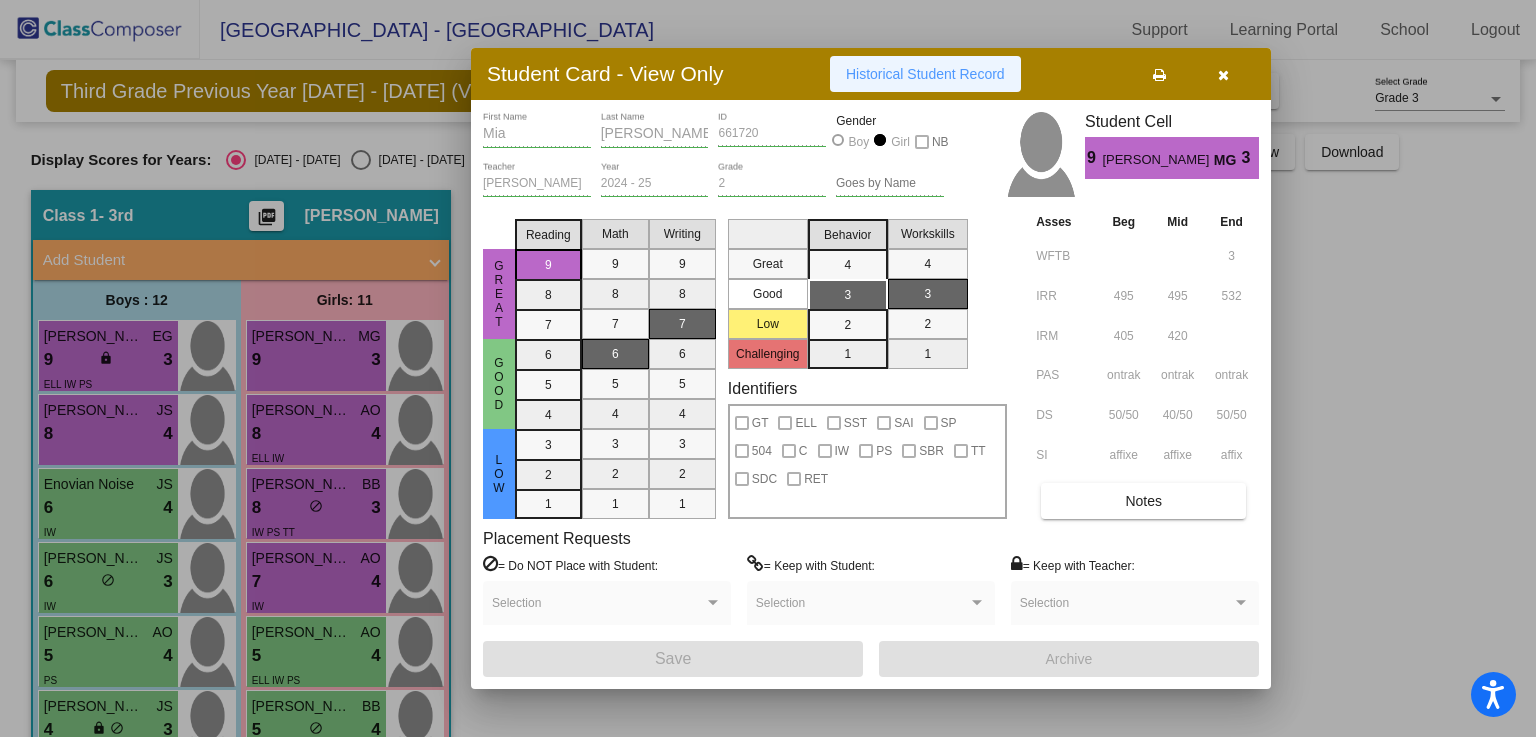 click on "Historical Student Record" at bounding box center (925, 74) 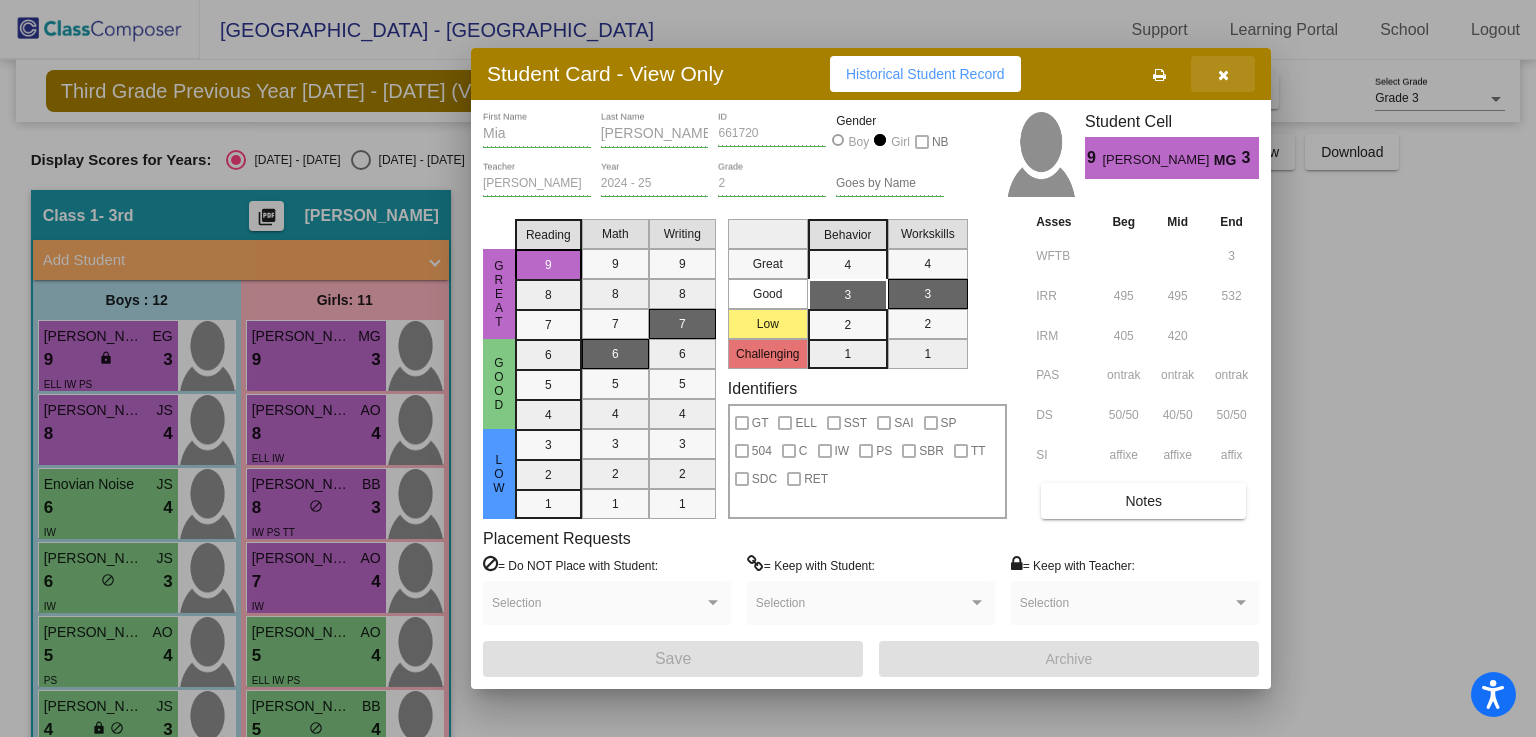 drag, startPoint x: 1234, startPoint y: 79, endPoint x: 1144, endPoint y: 117, distance: 97.6934 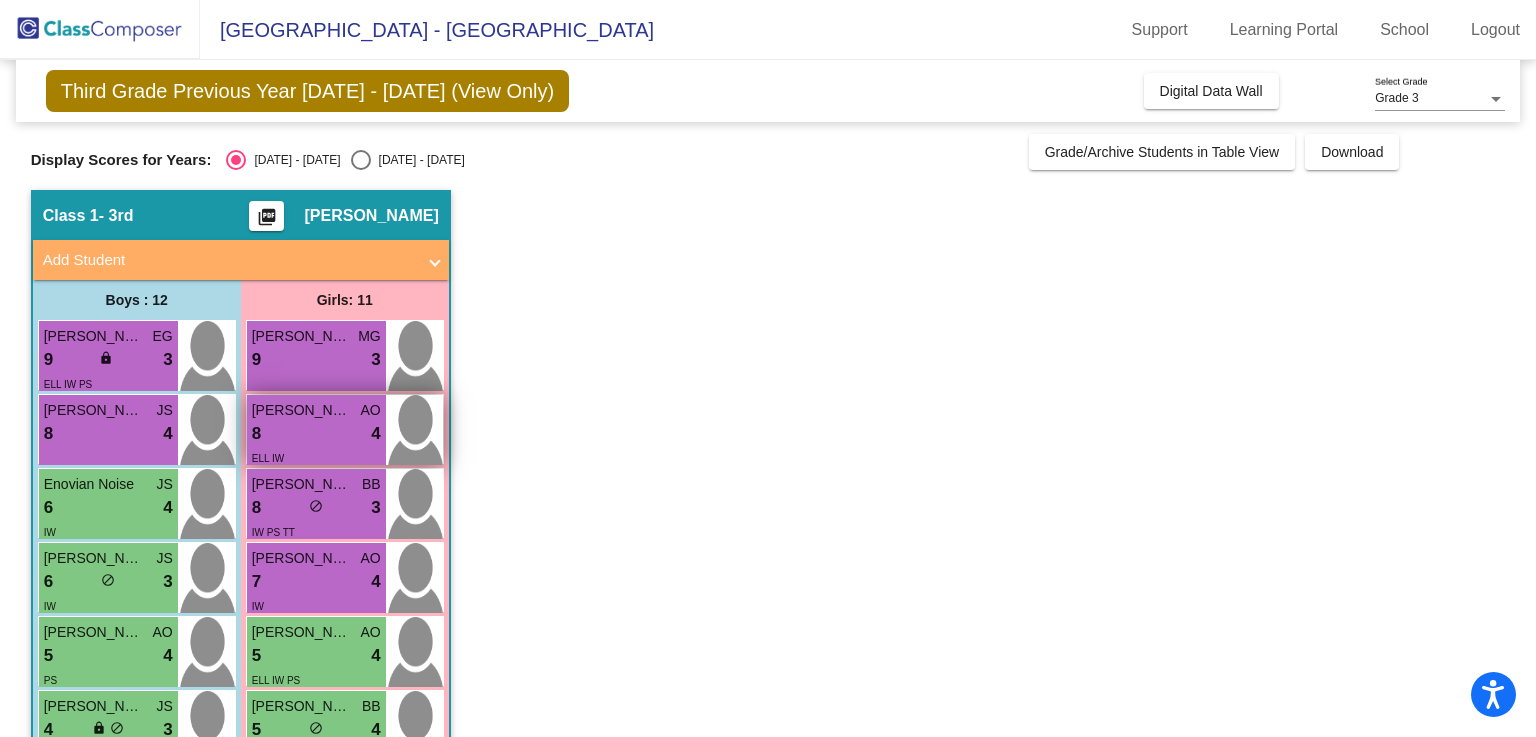 click on "8 lock do_not_disturb_alt 4" at bounding box center (316, 434) 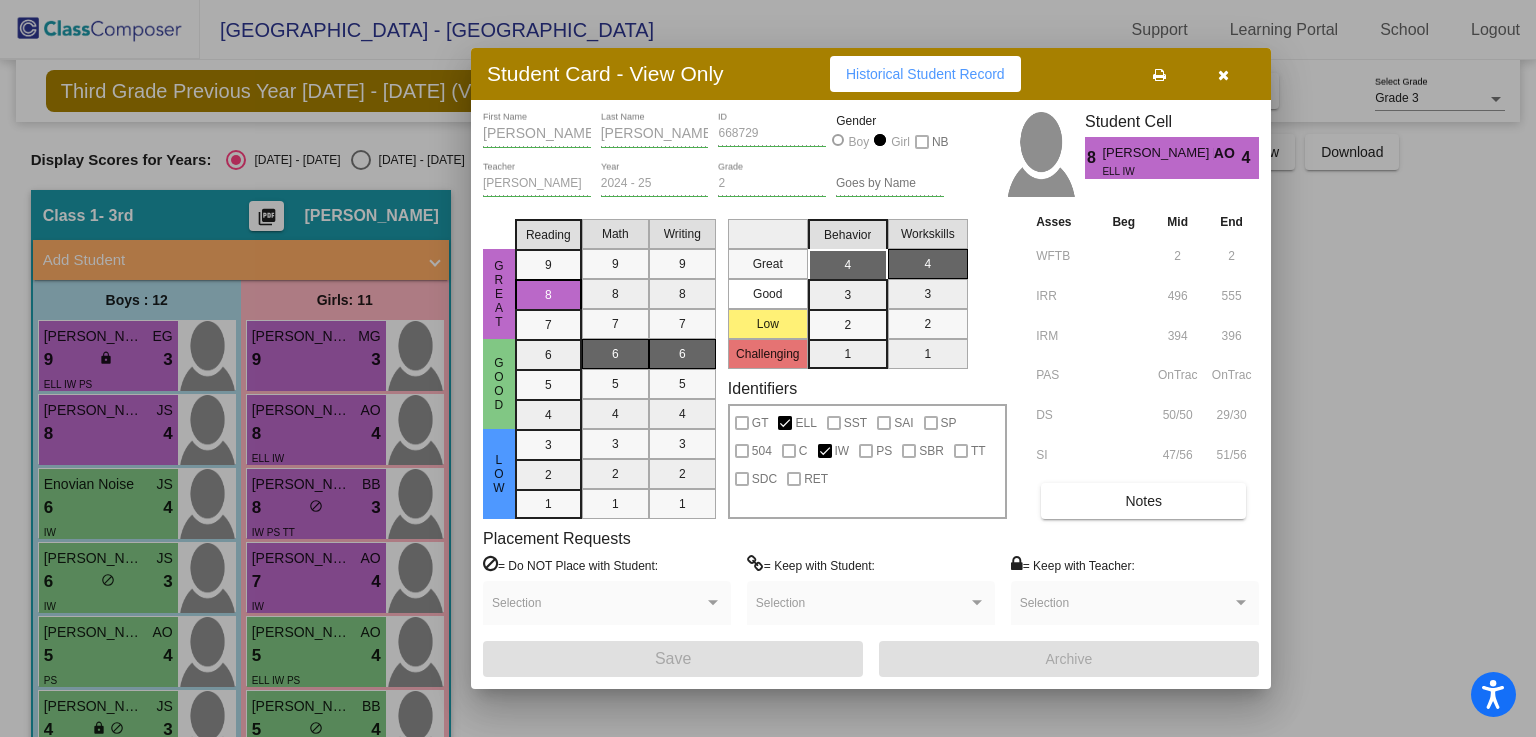 click on "Historical Student Record" at bounding box center (925, 74) 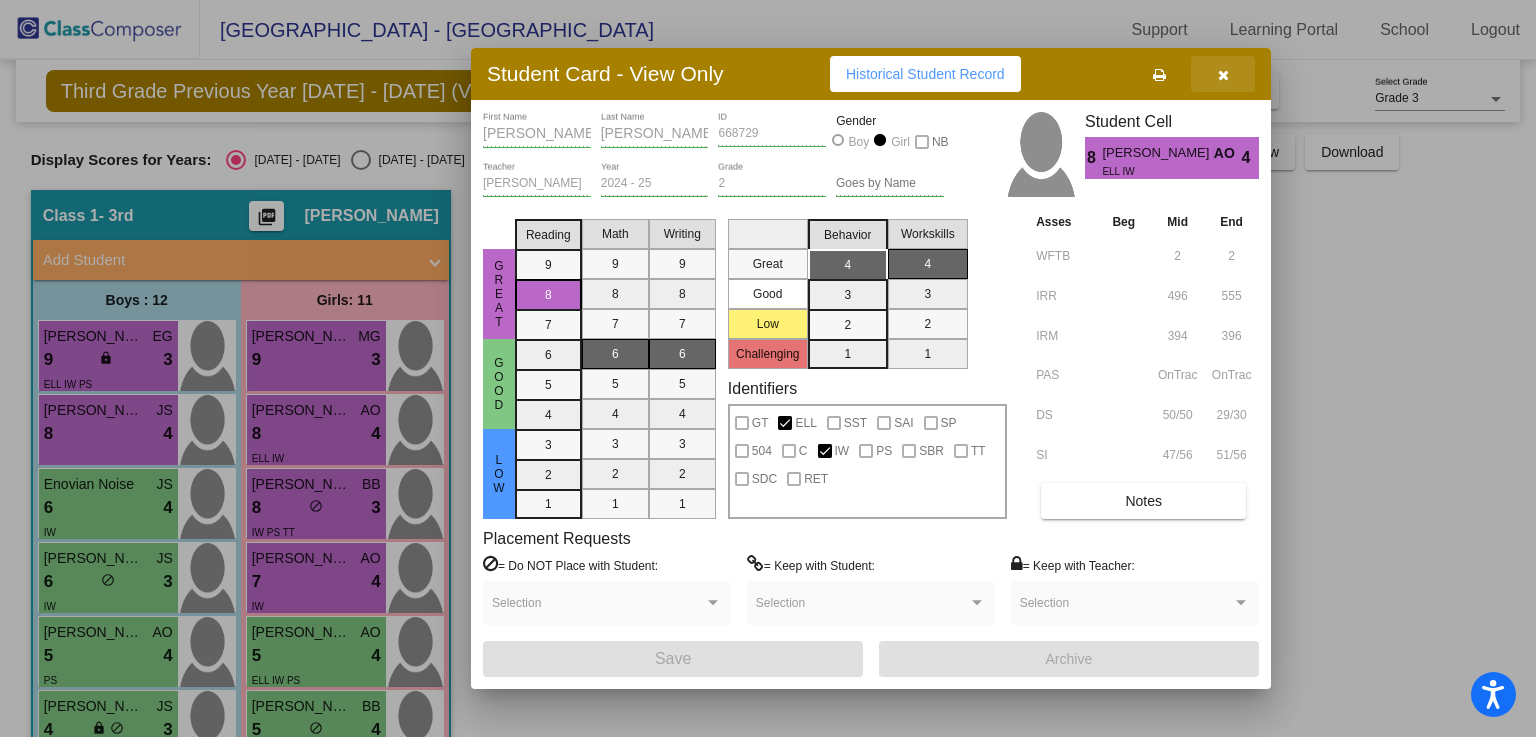 click at bounding box center [1223, 74] 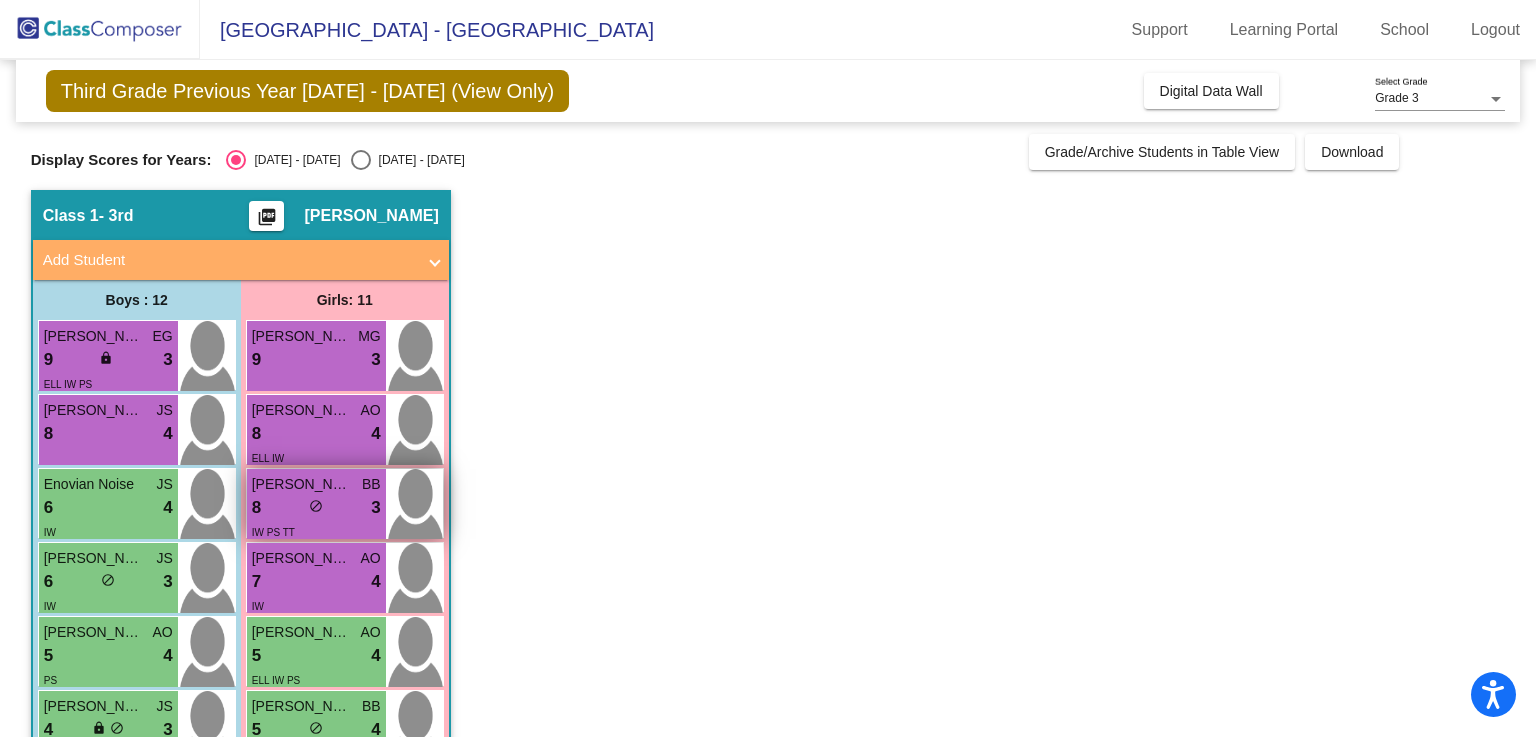 click on "[PERSON_NAME] [PERSON_NAME] 8 lock do_not_disturb_alt 3 IW PS TT" at bounding box center [316, 504] 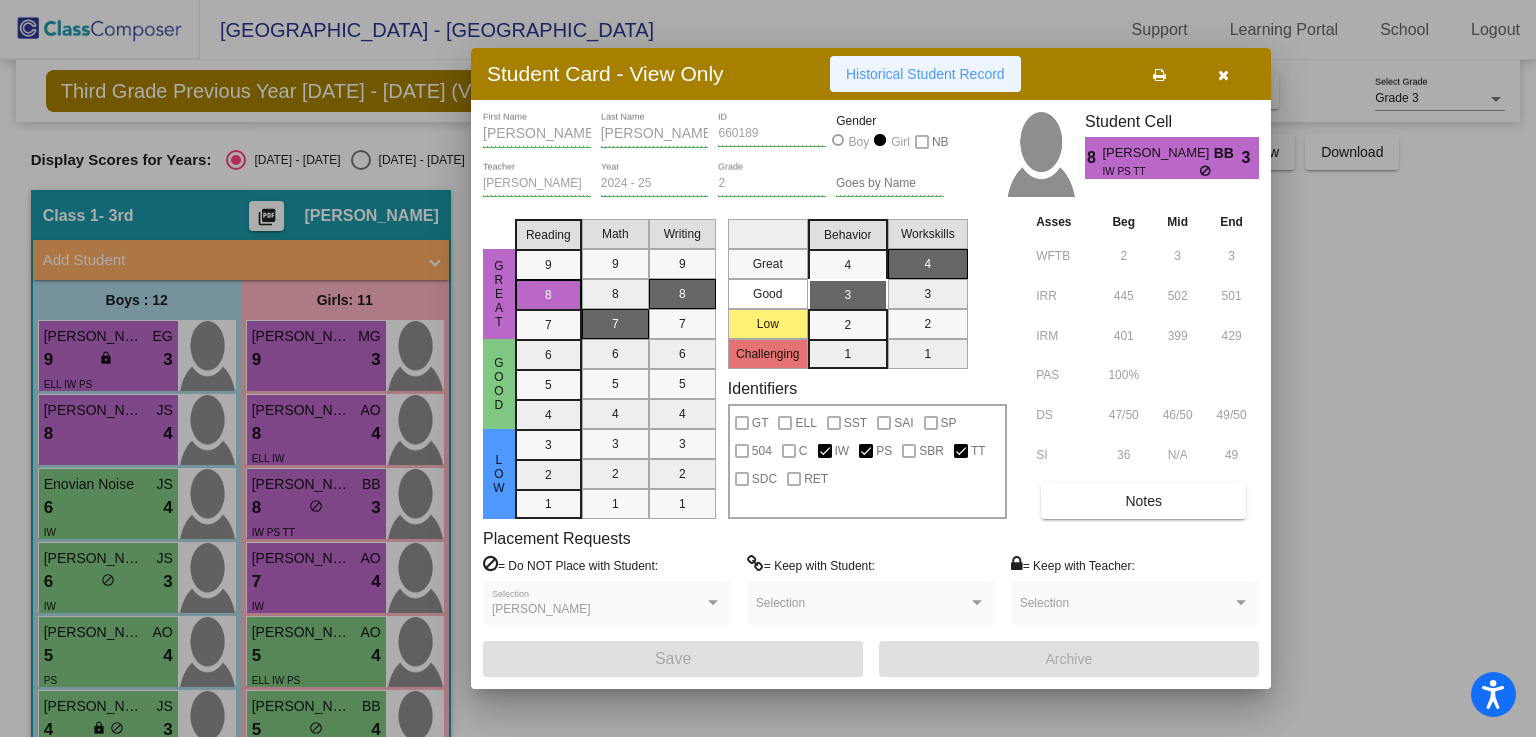 click on "Historical Student Record" at bounding box center (925, 74) 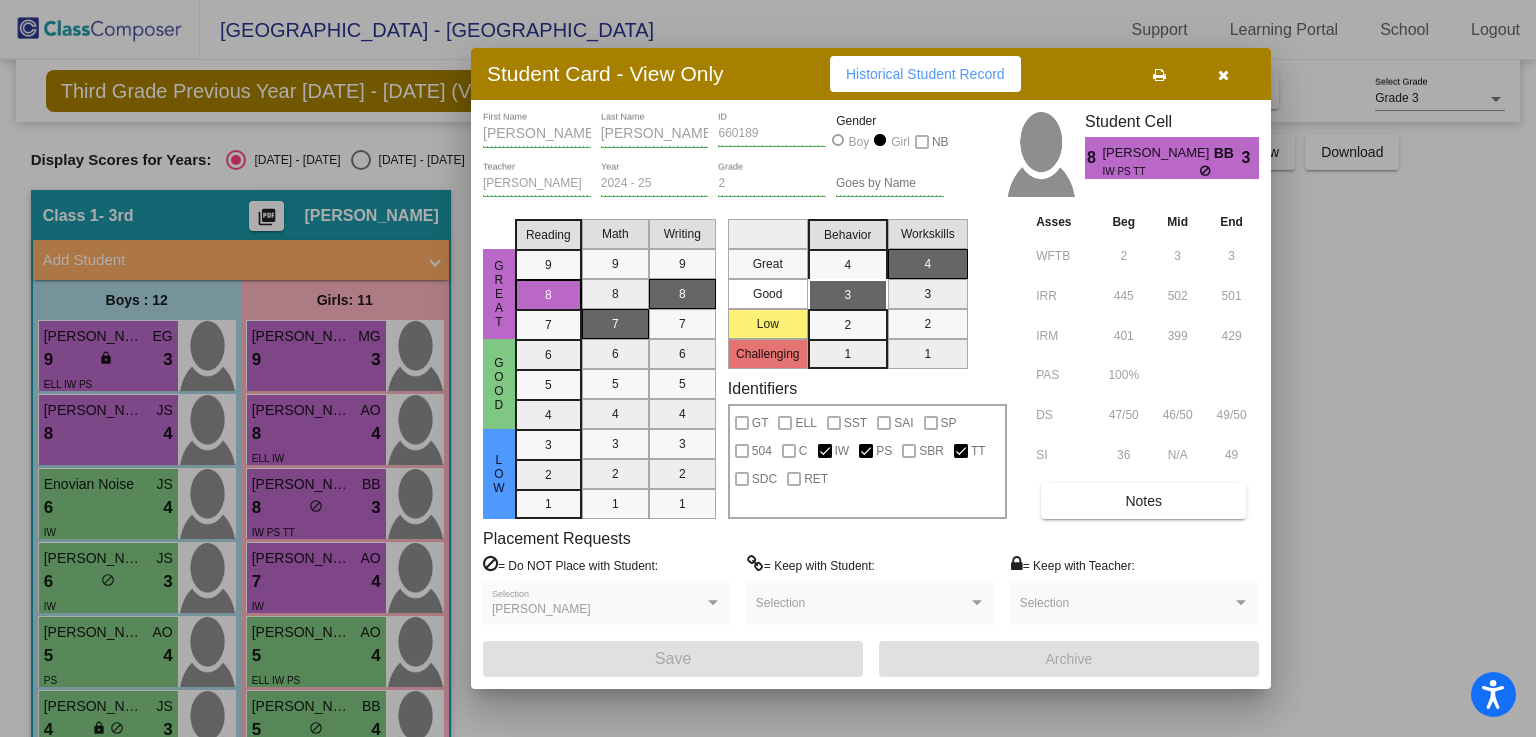 click at bounding box center (1223, 75) 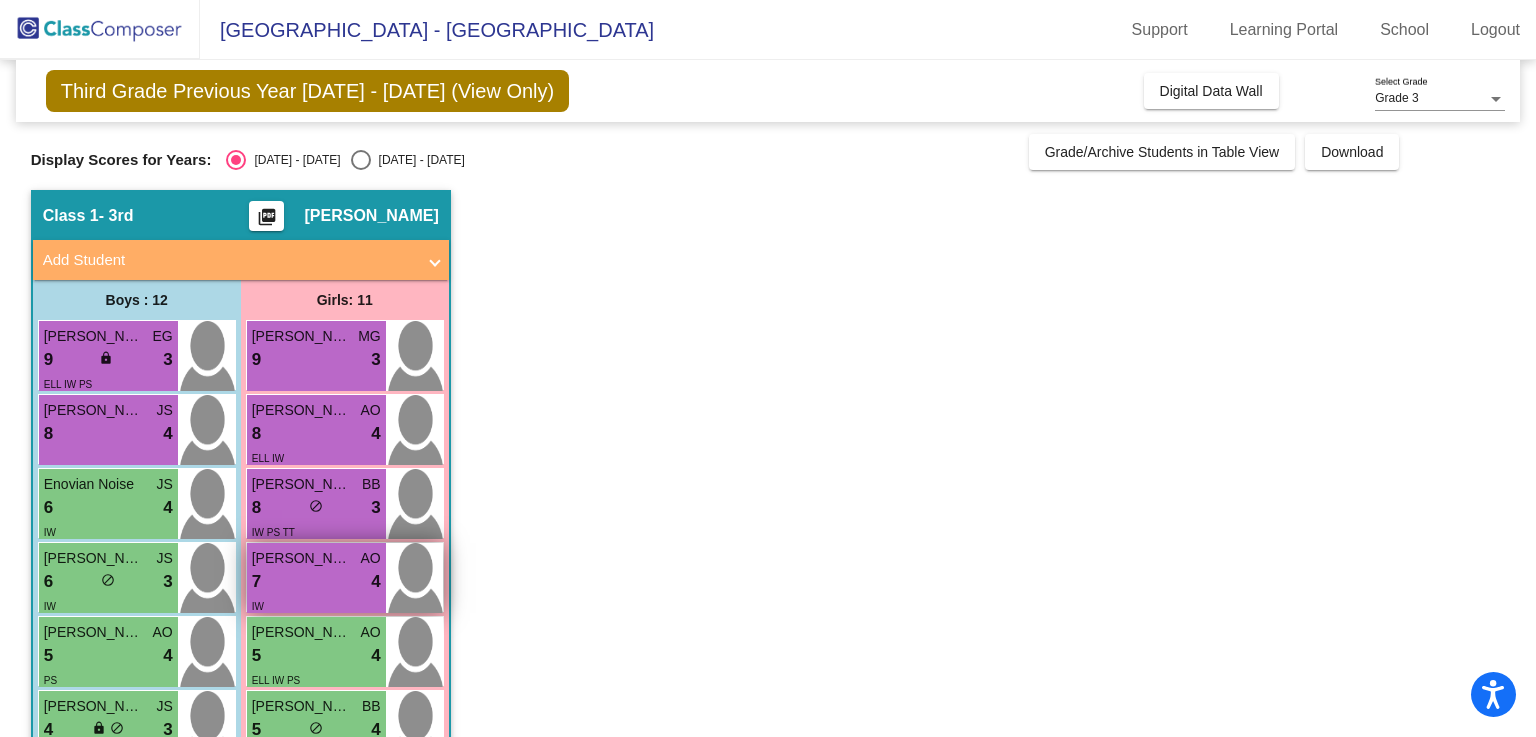 click on "7 lock do_not_disturb_alt 4" at bounding box center (316, 582) 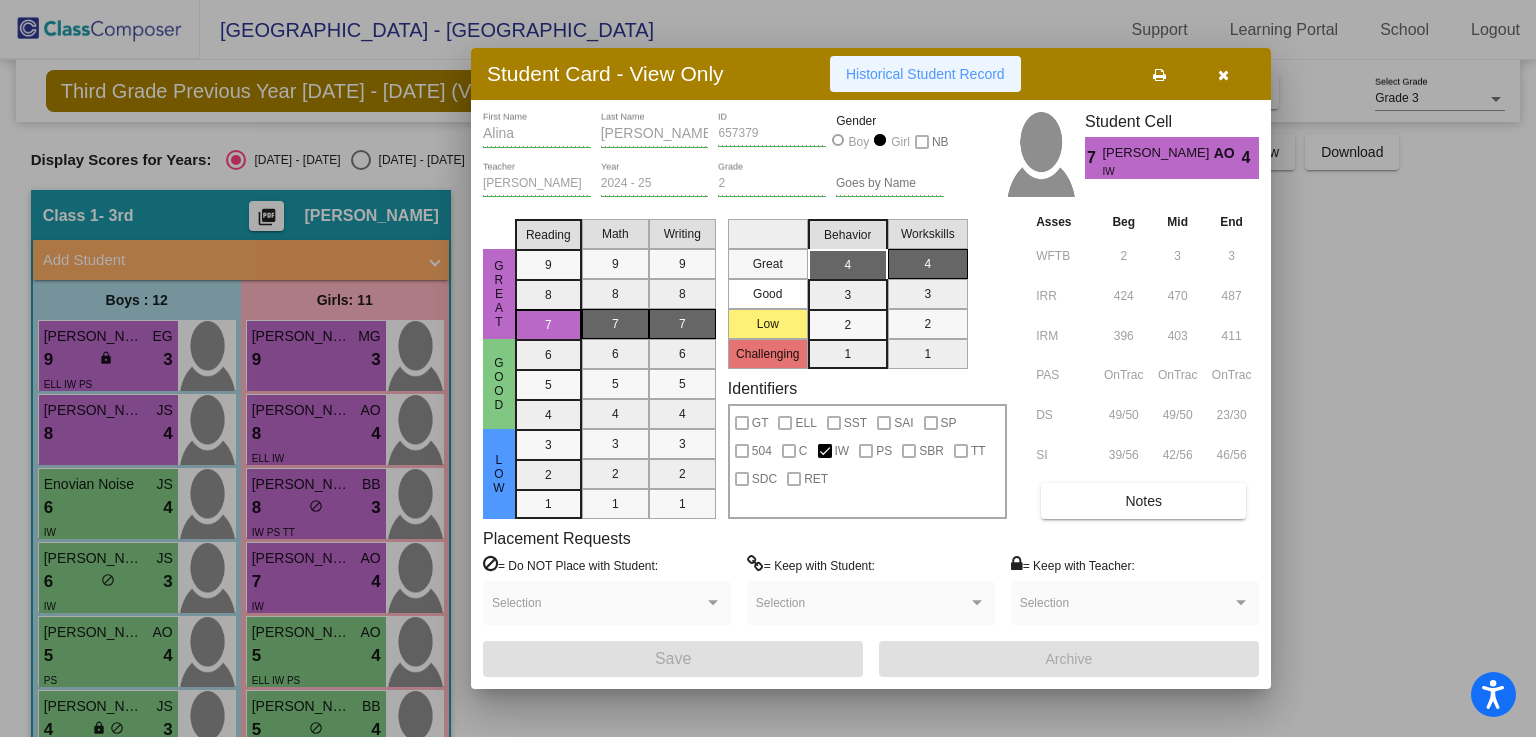 click on "Historical Student Record" at bounding box center (925, 74) 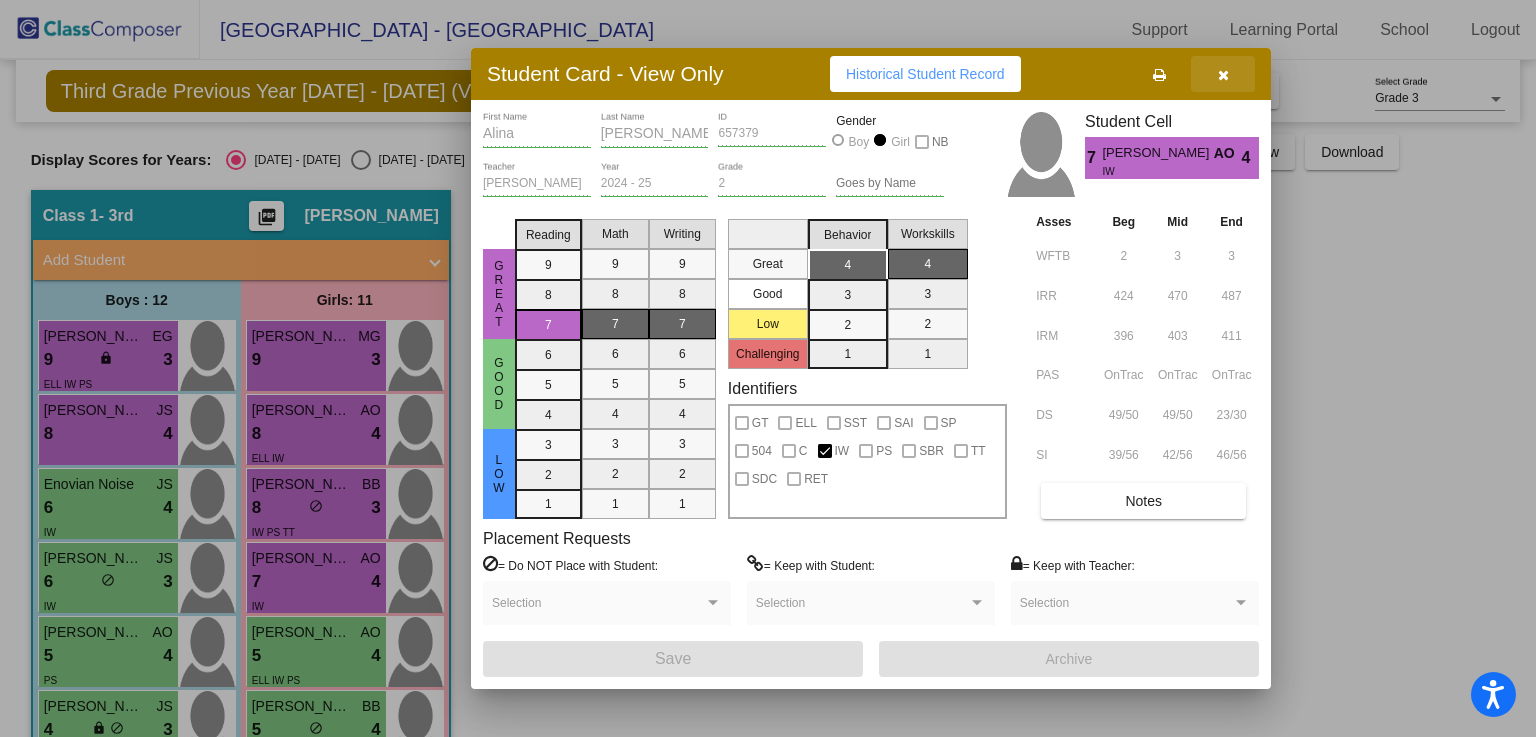 click at bounding box center [1223, 75] 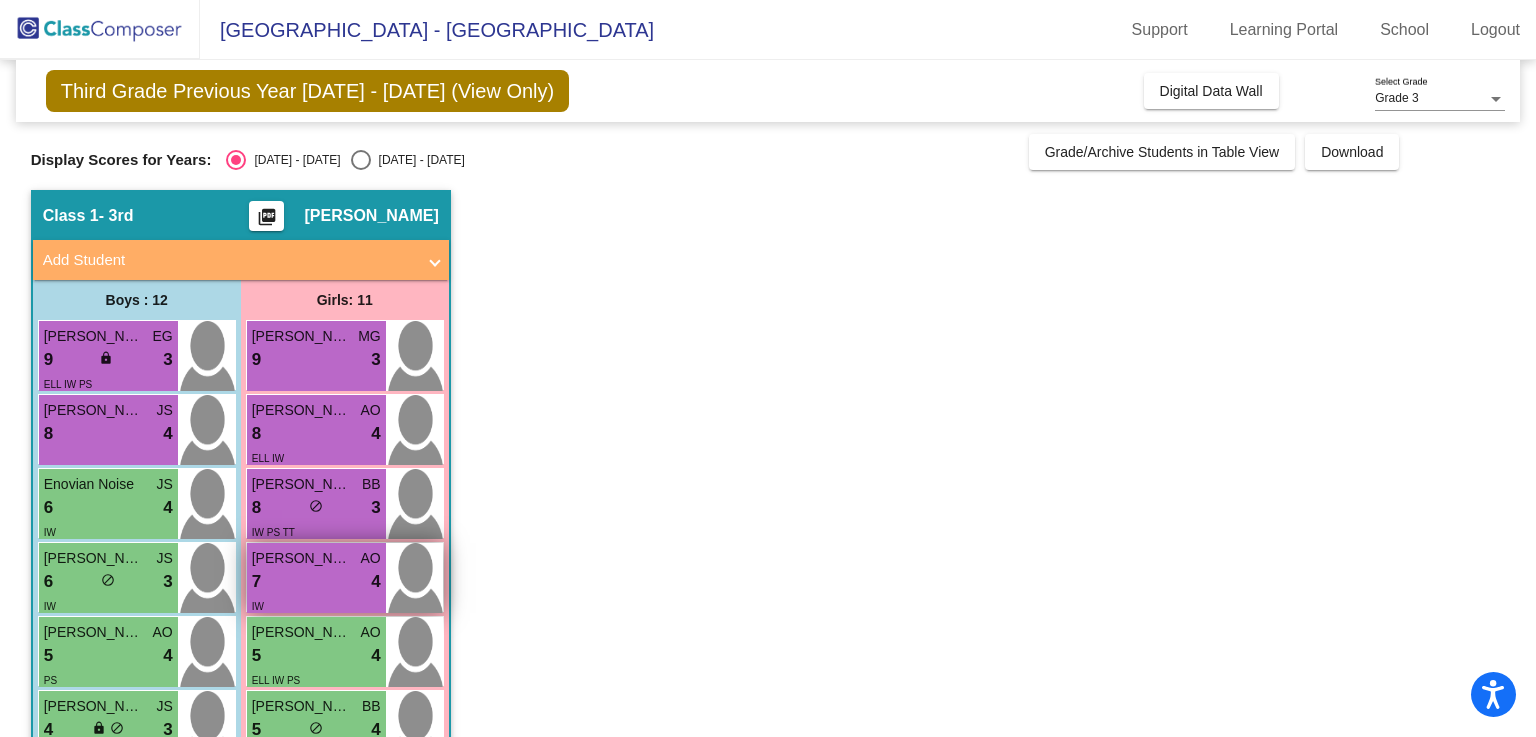 scroll, scrollTop: 200, scrollLeft: 0, axis: vertical 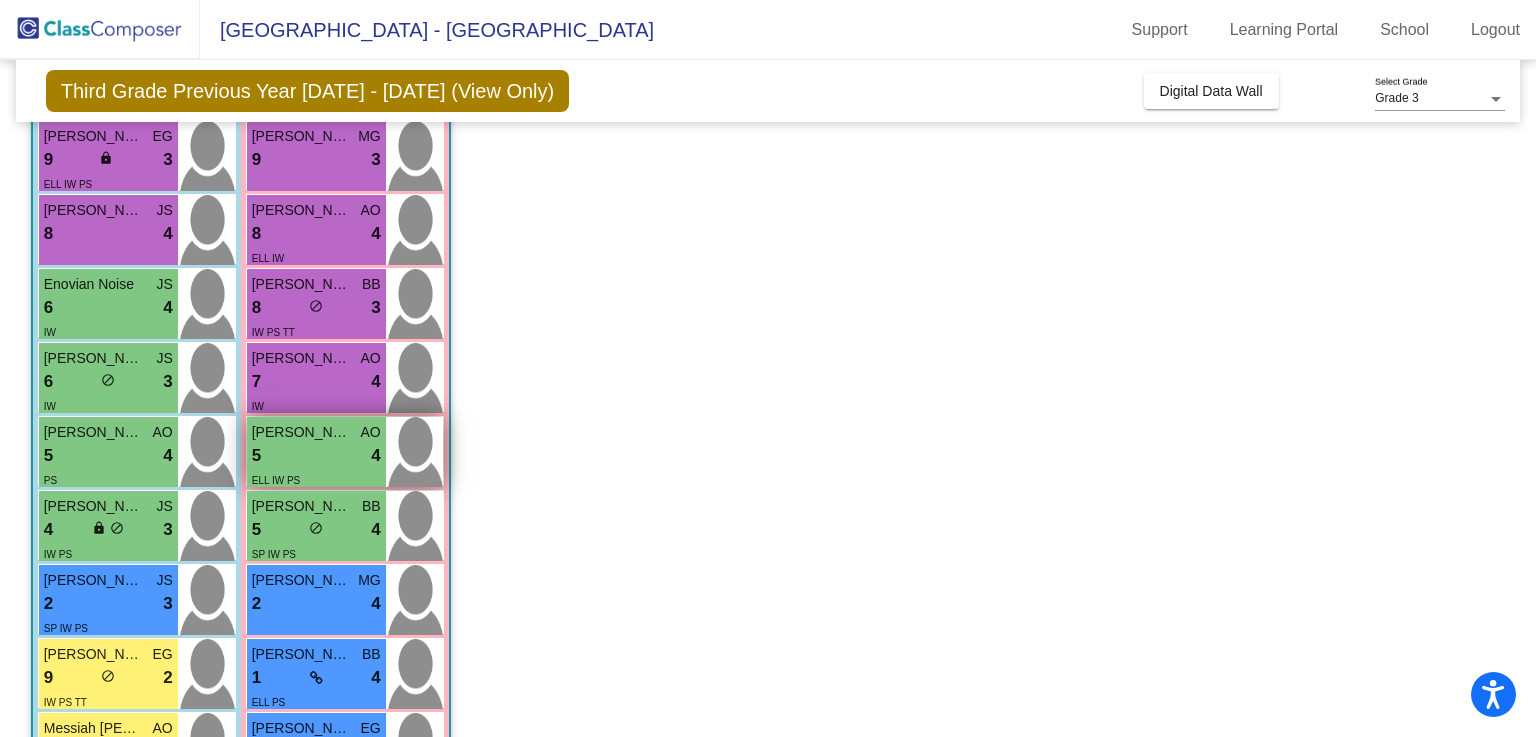 click on "5 lock do_not_disturb_alt 4" at bounding box center (316, 456) 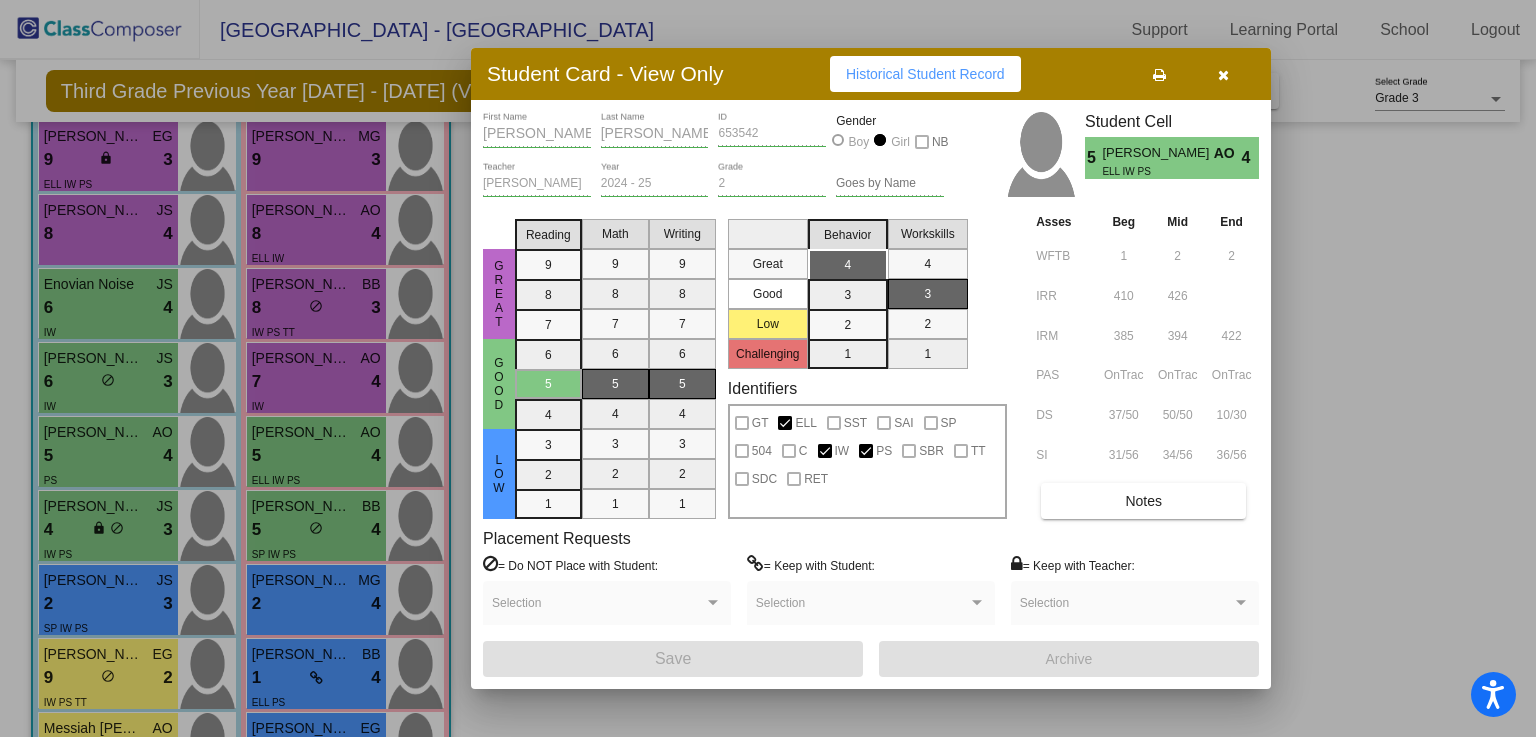 click on "Historical Student Record" at bounding box center [925, 74] 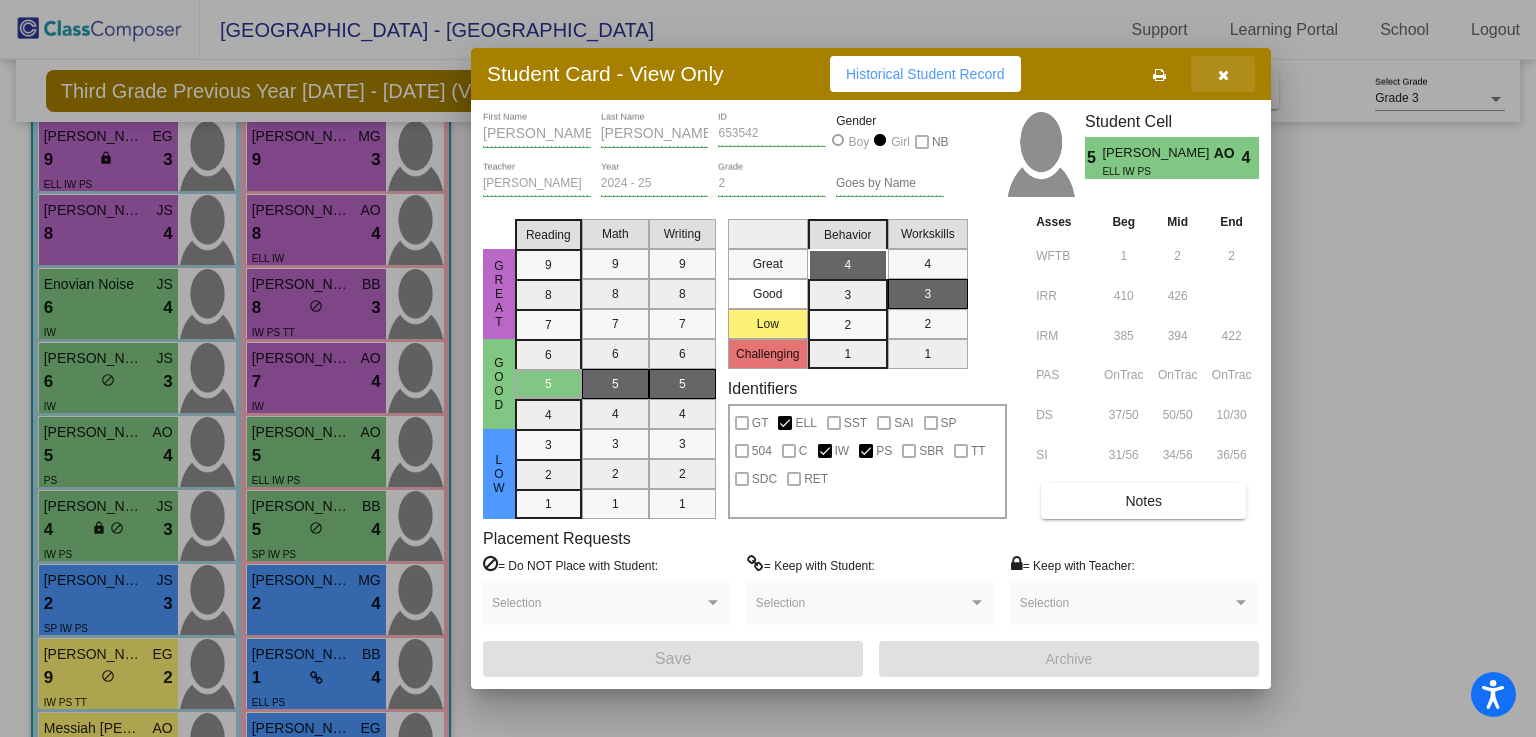 click at bounding box center [1223, 75] 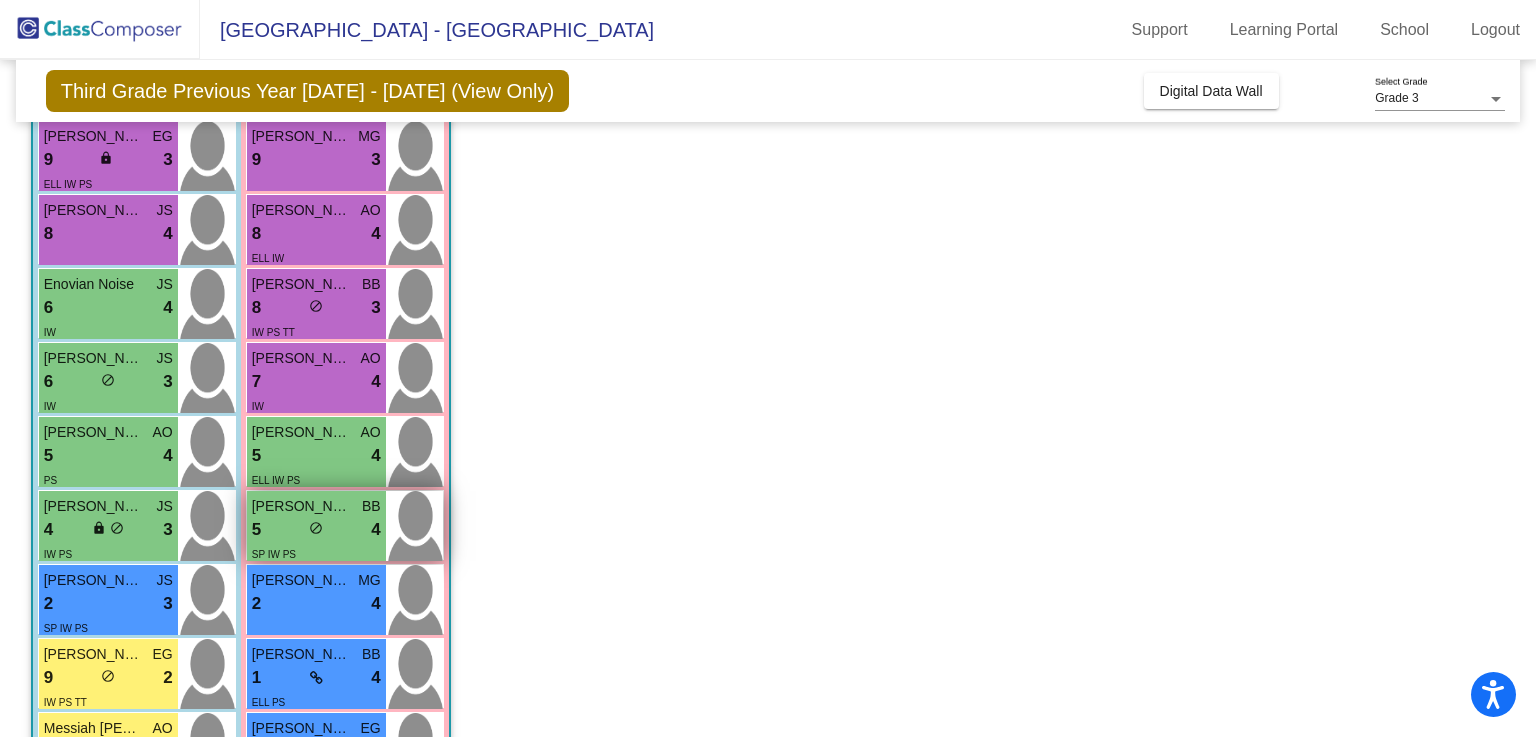 click on "5 lock do_not_disturb_alt 4" at bounding box center (316, 530) 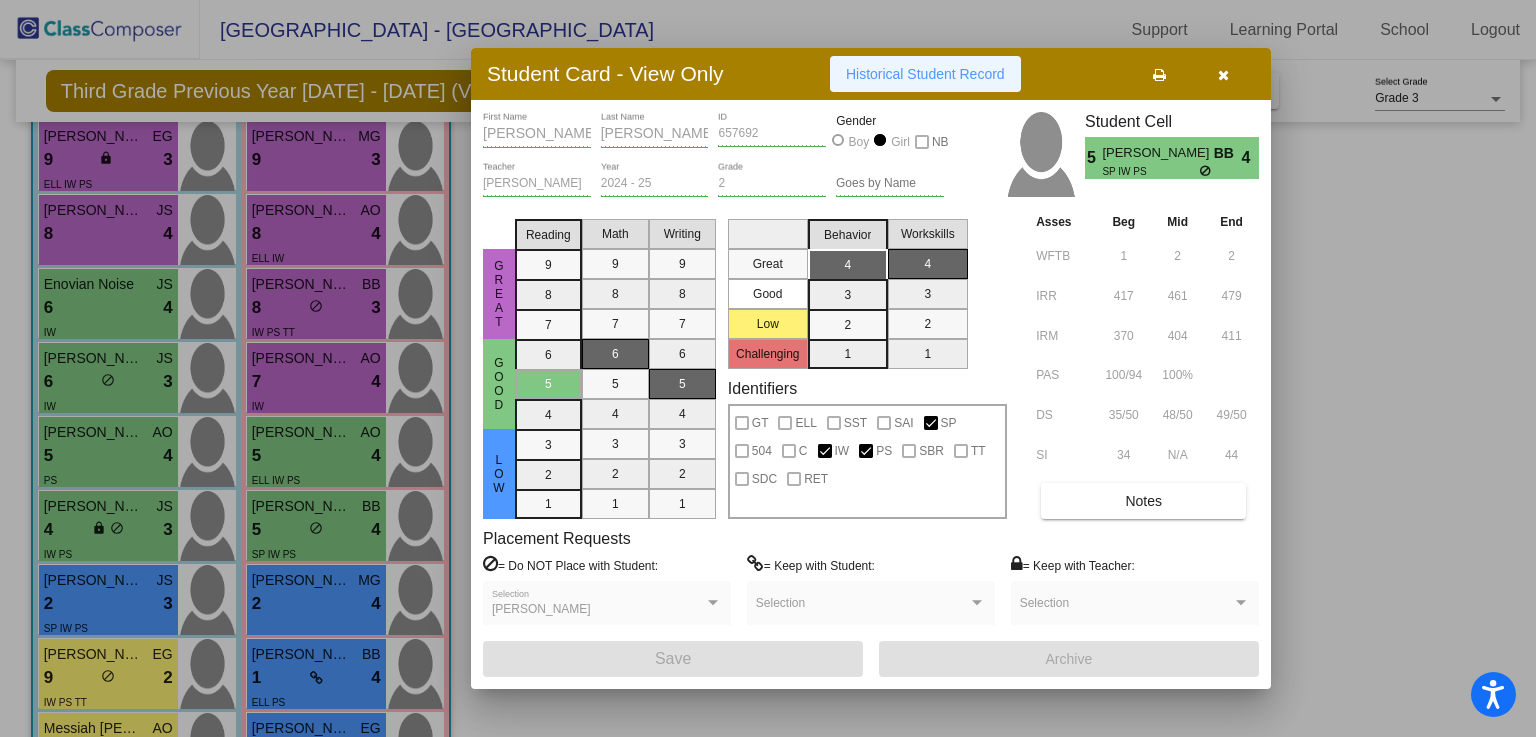 click on "Historical Student Record" at bounding box center (925, 74) 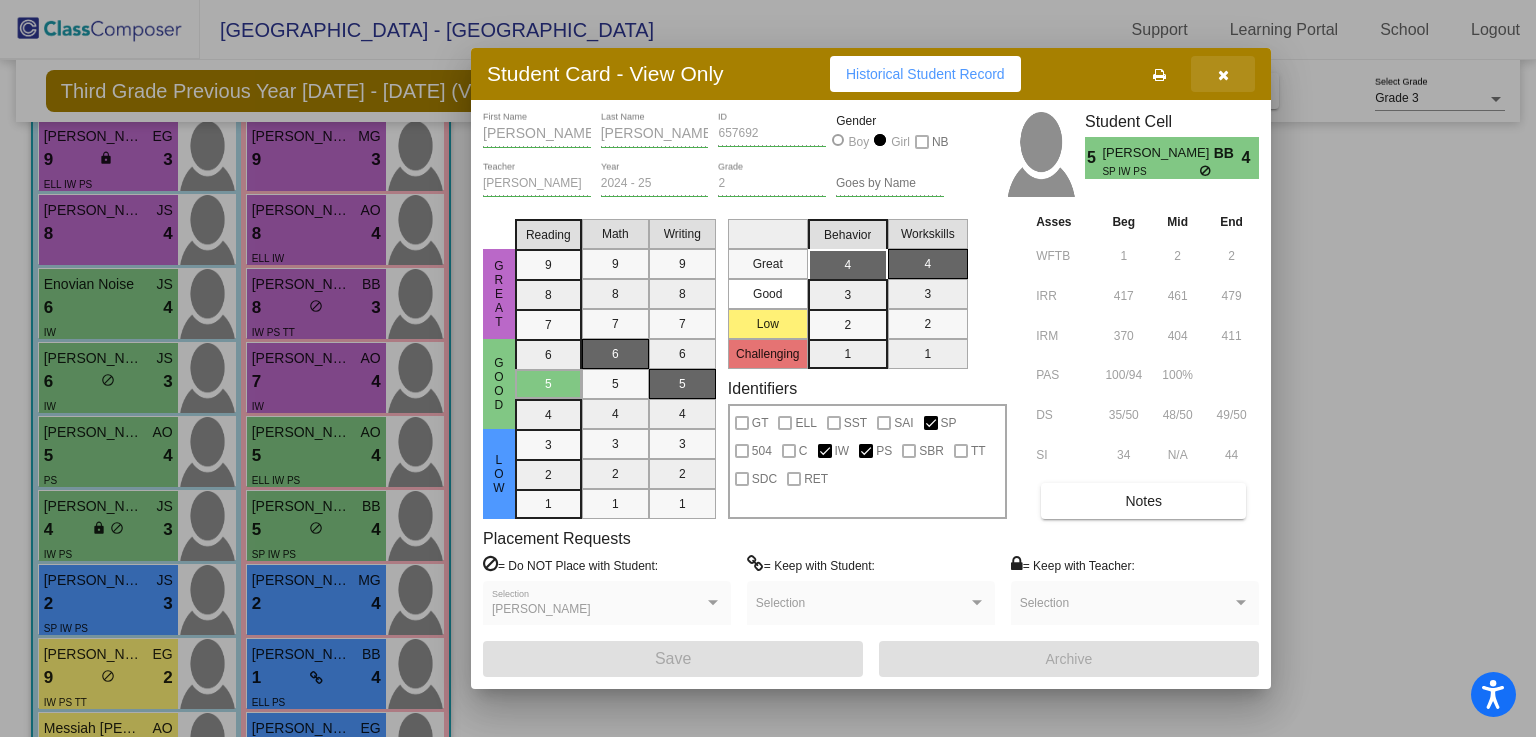 click at bounding box center [1223, 74] 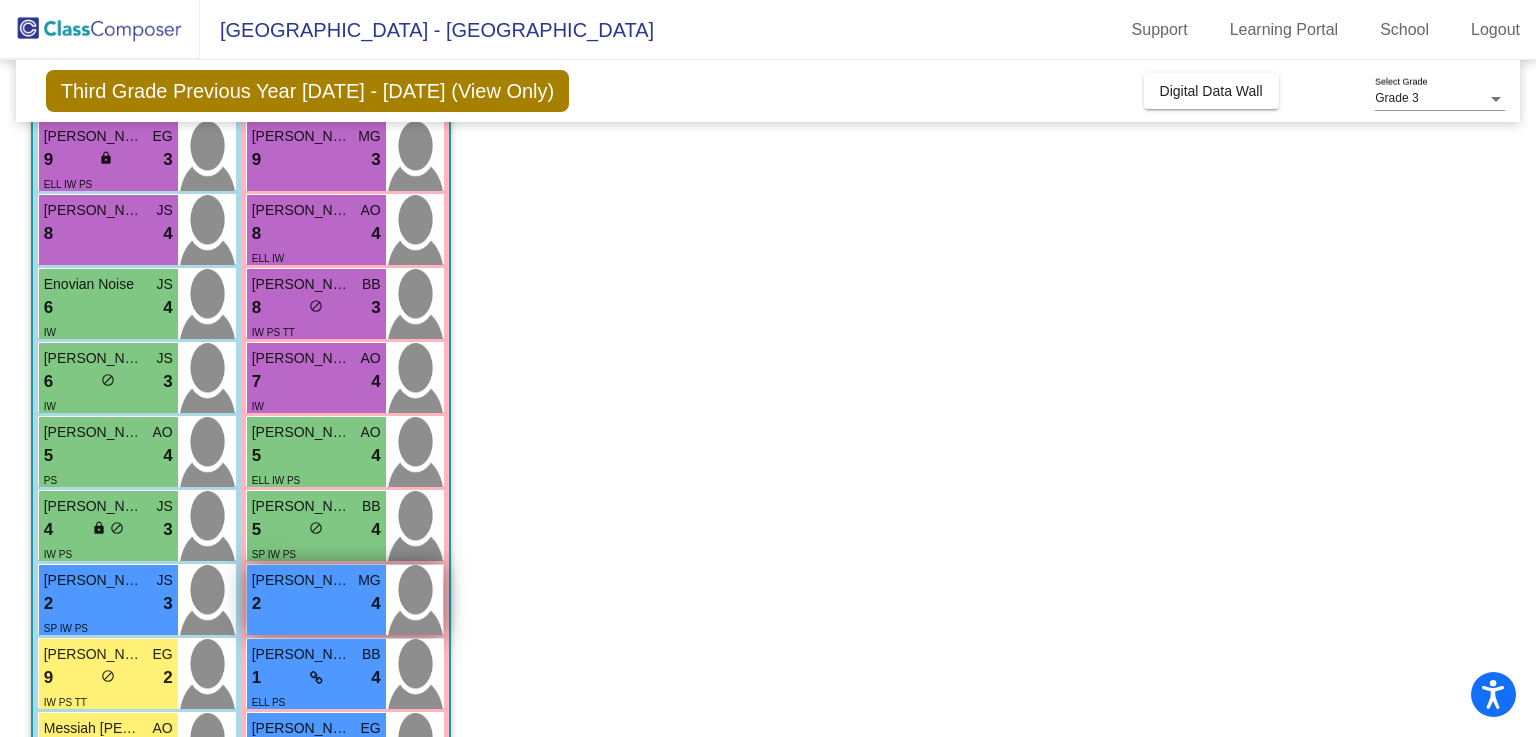 click on "2 lock do_not_disturb_alt 4" at bounding box center (316, 604) 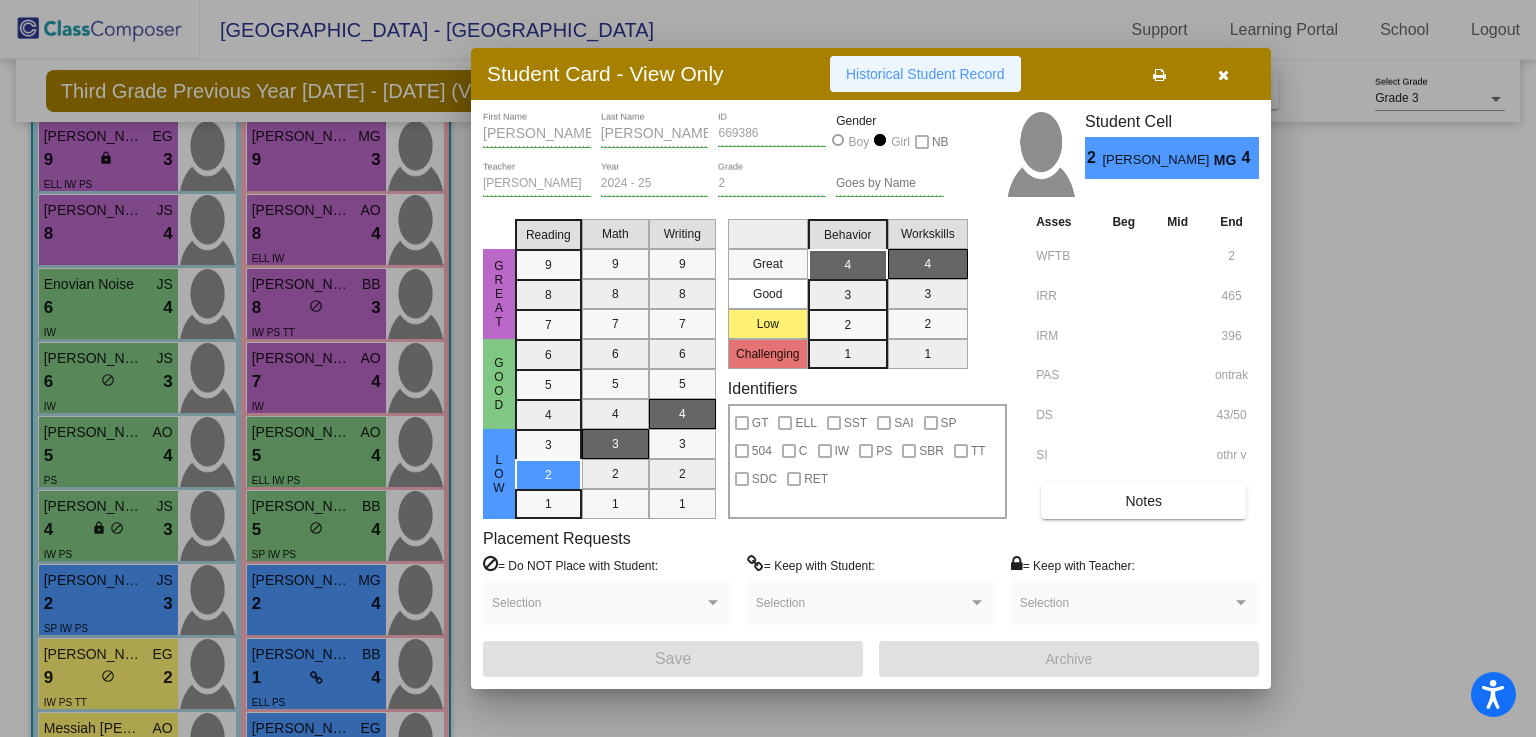 click on "Historical Student Record" at bounding box center [925, 74] 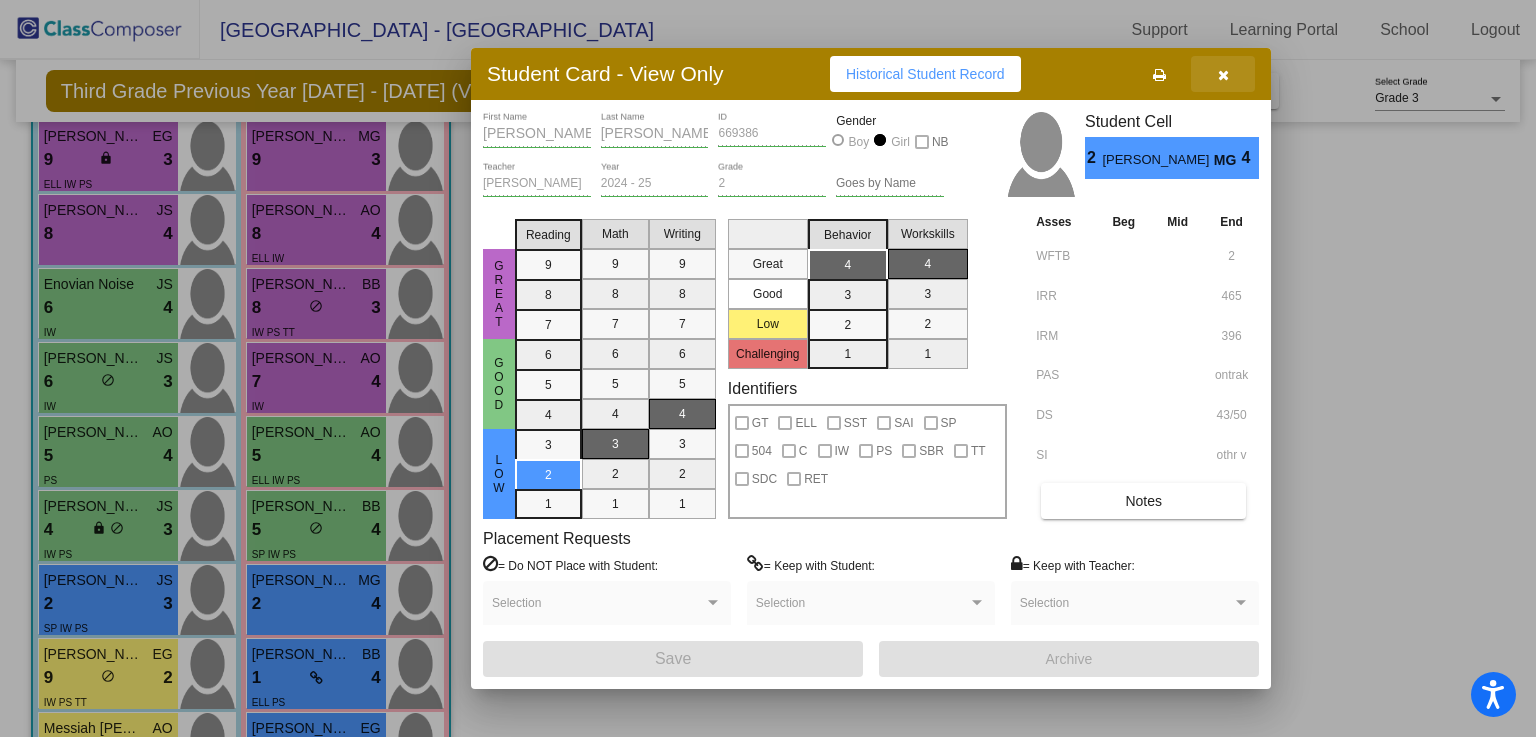 click at bounding box center [1223, 75] 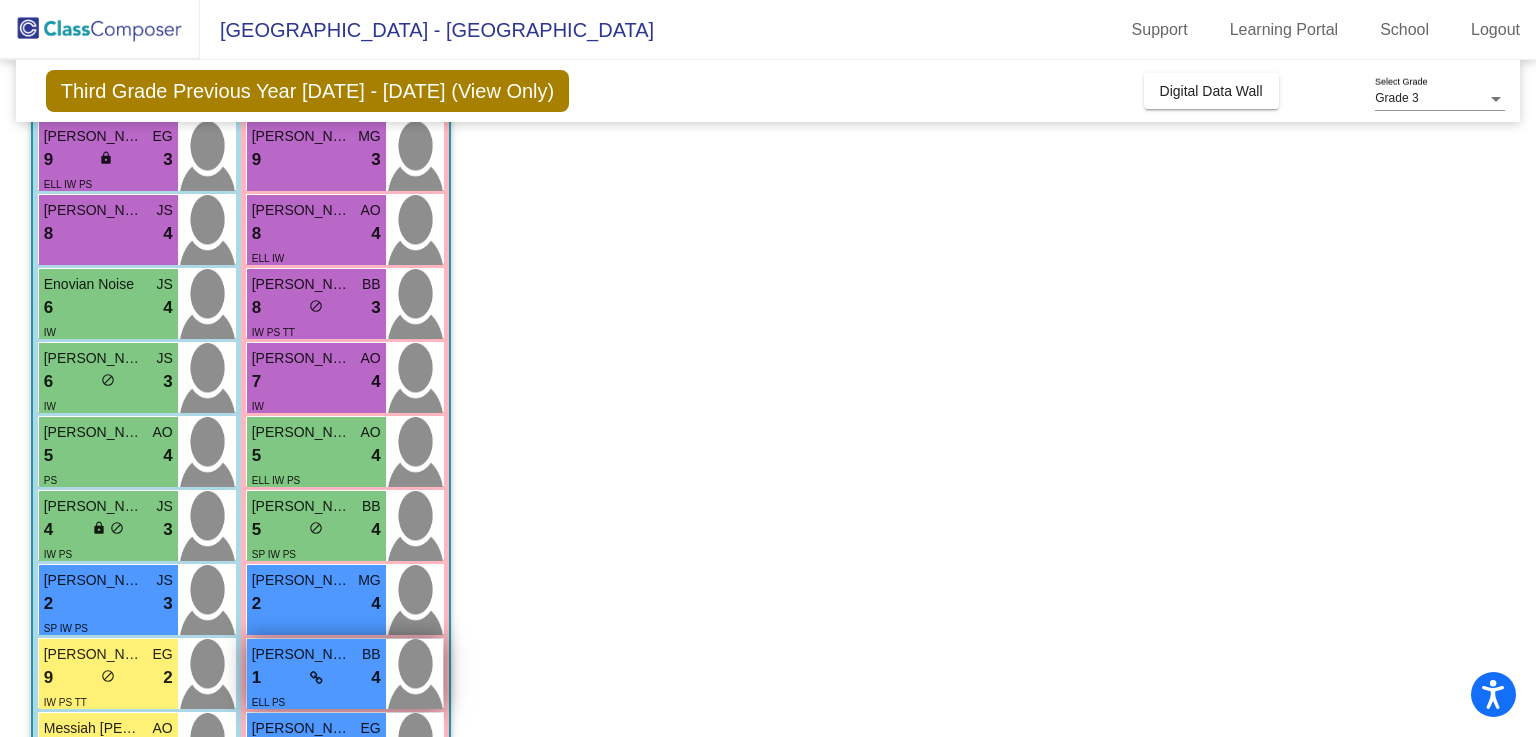 click on "1 lock do_not_disturb_alt 4" at bounding box center (316, 678) 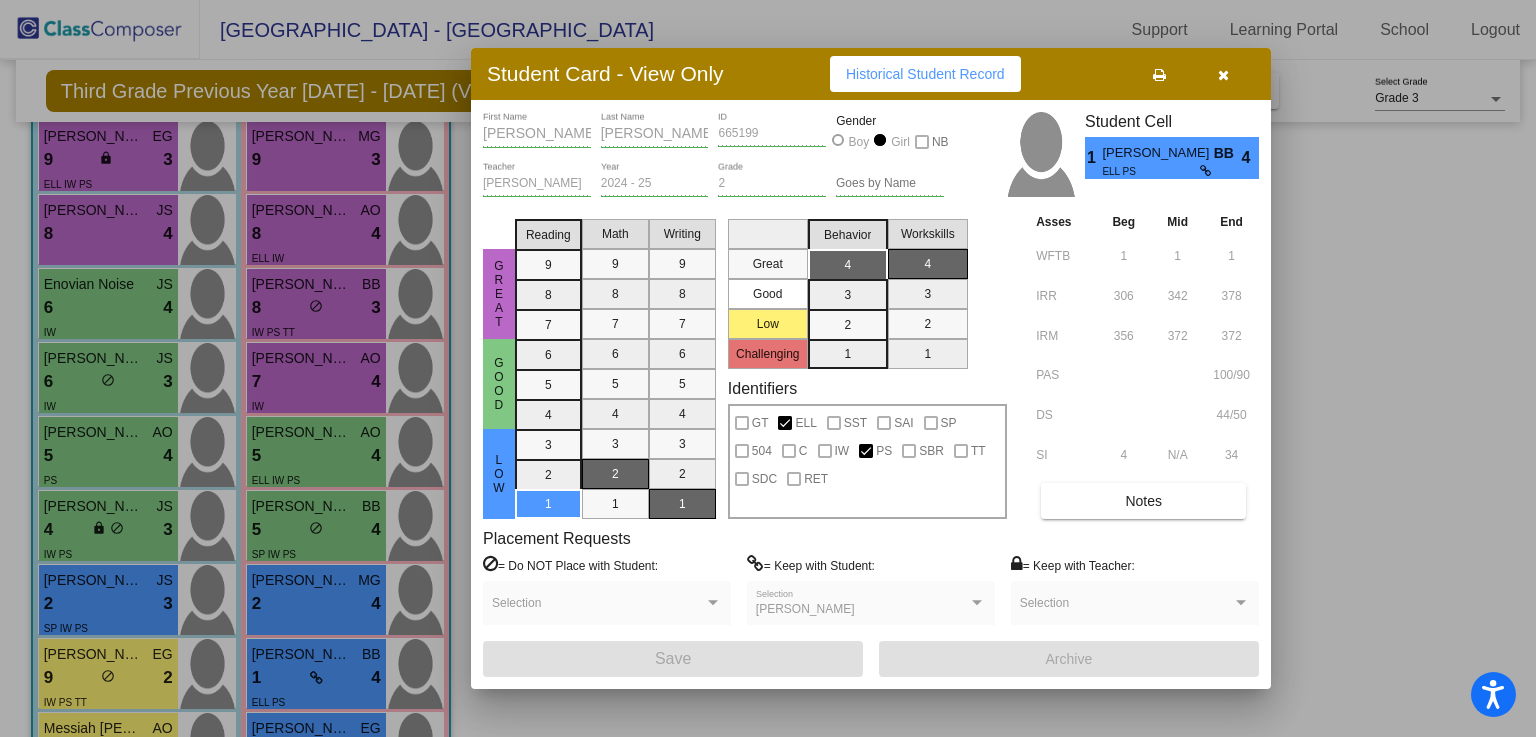 click on "Historical Student Record" at bounding box center (925, 74) 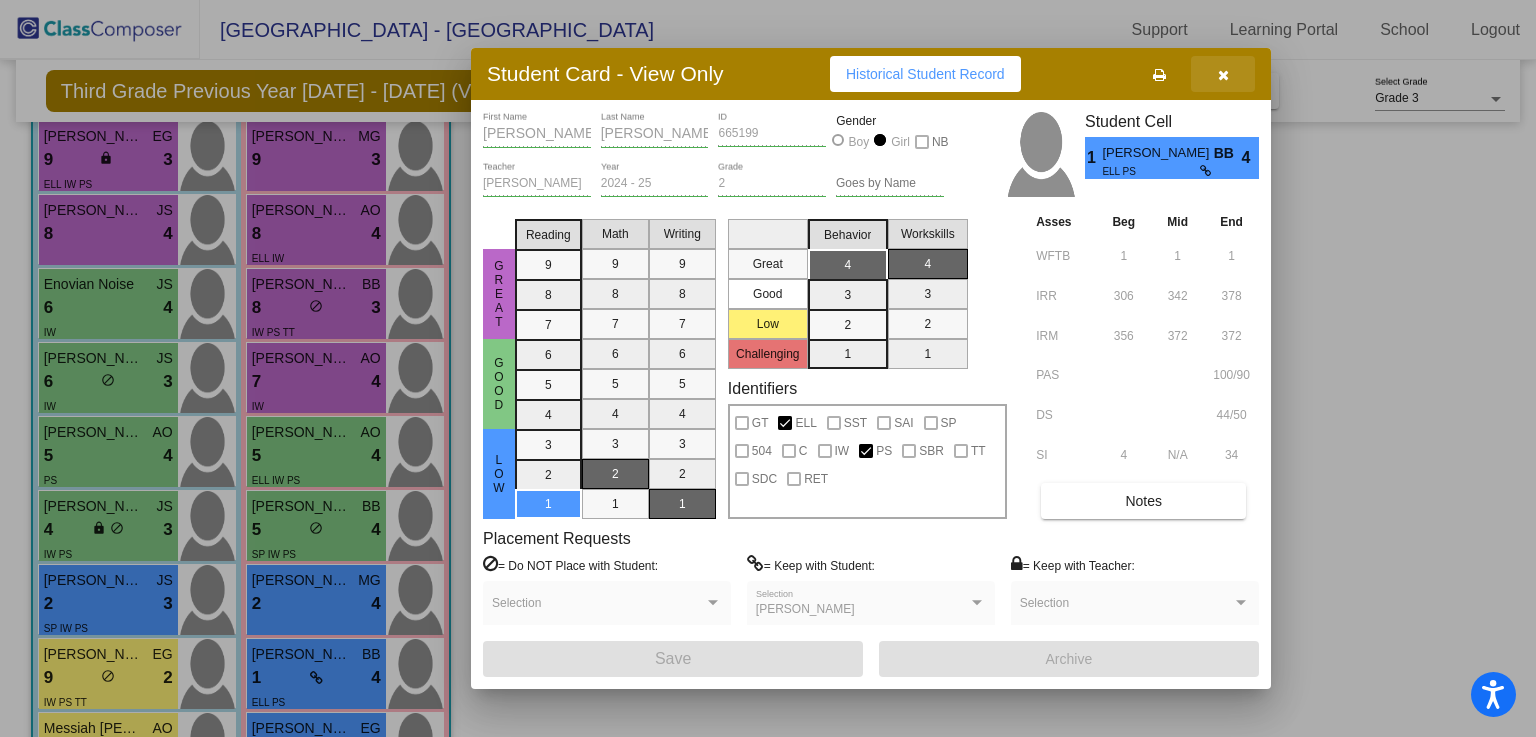 click at bounding box center (1223, 75) 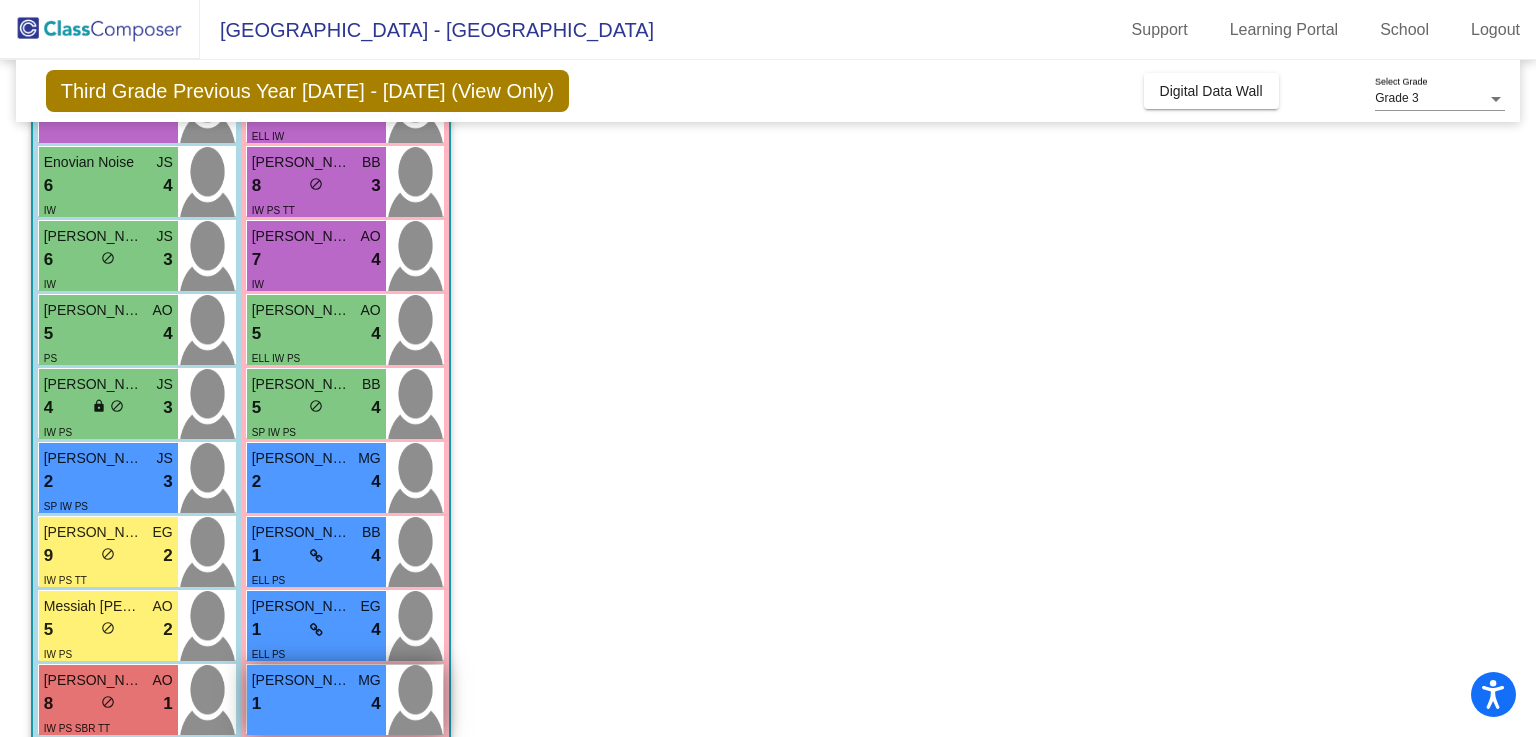 scroll, scrollTop: 400, scrollLeft: 0, axis: vertical 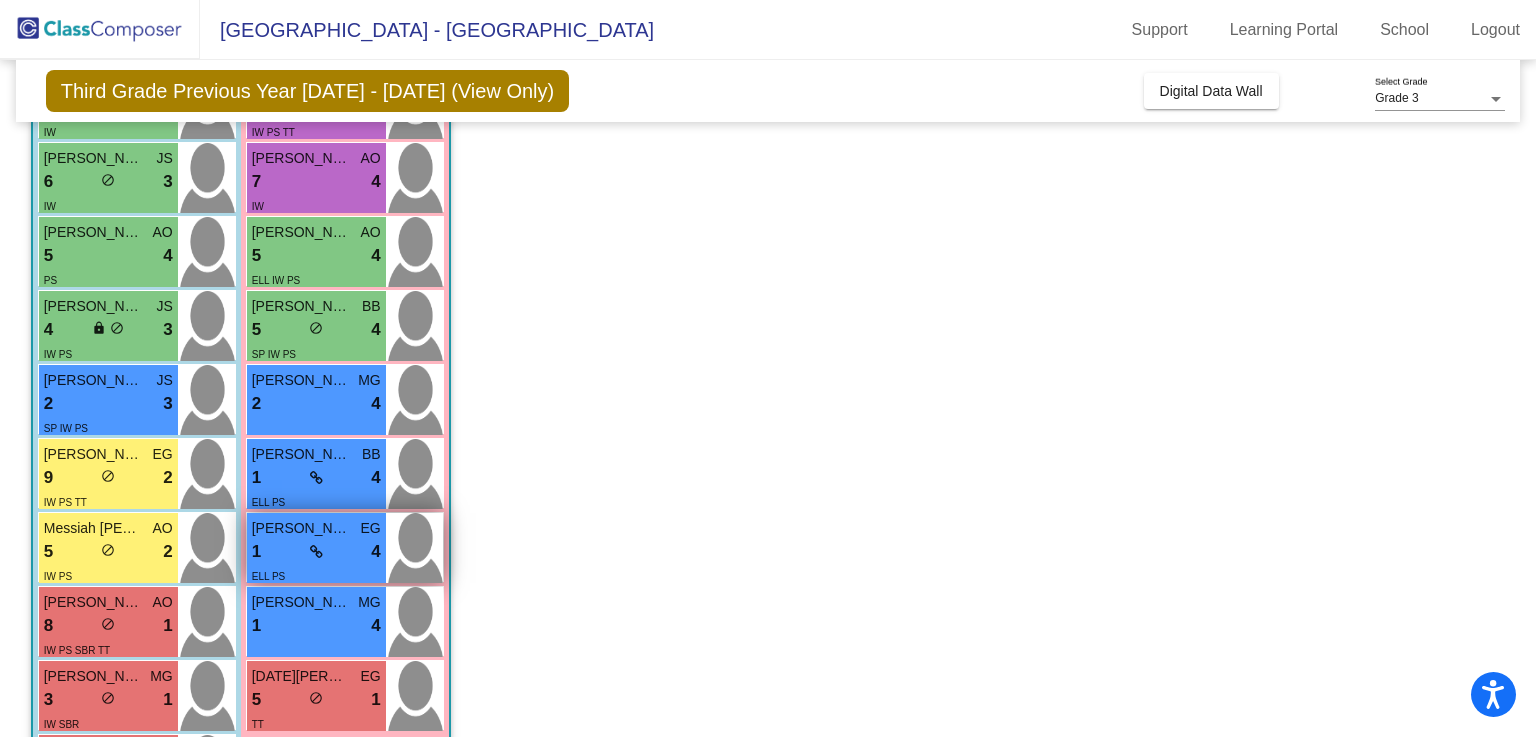click on "1 lock do_not_disturb_alt 4" at bounding box center (316, 552) 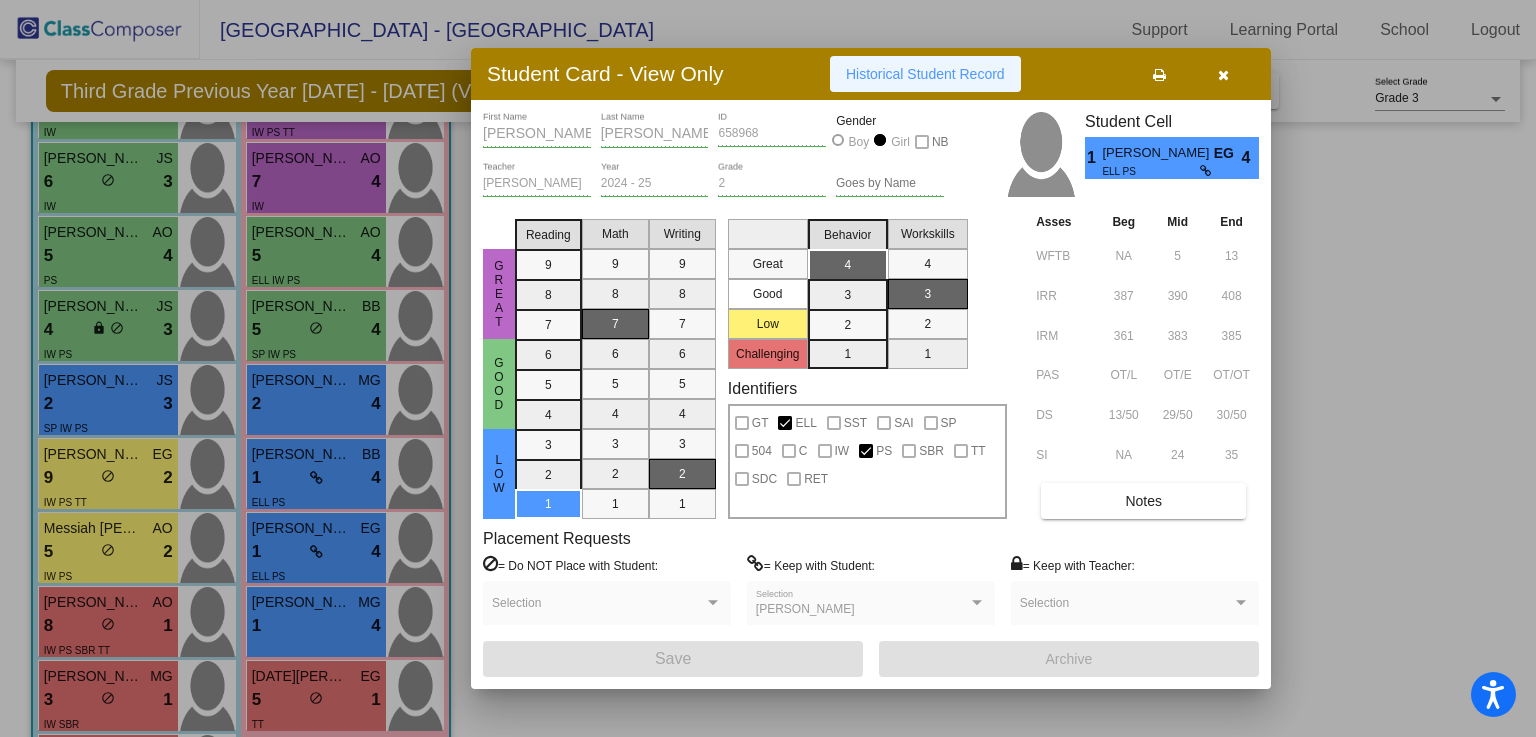click on "Historical Student Record" at bounding box center [925, 74] 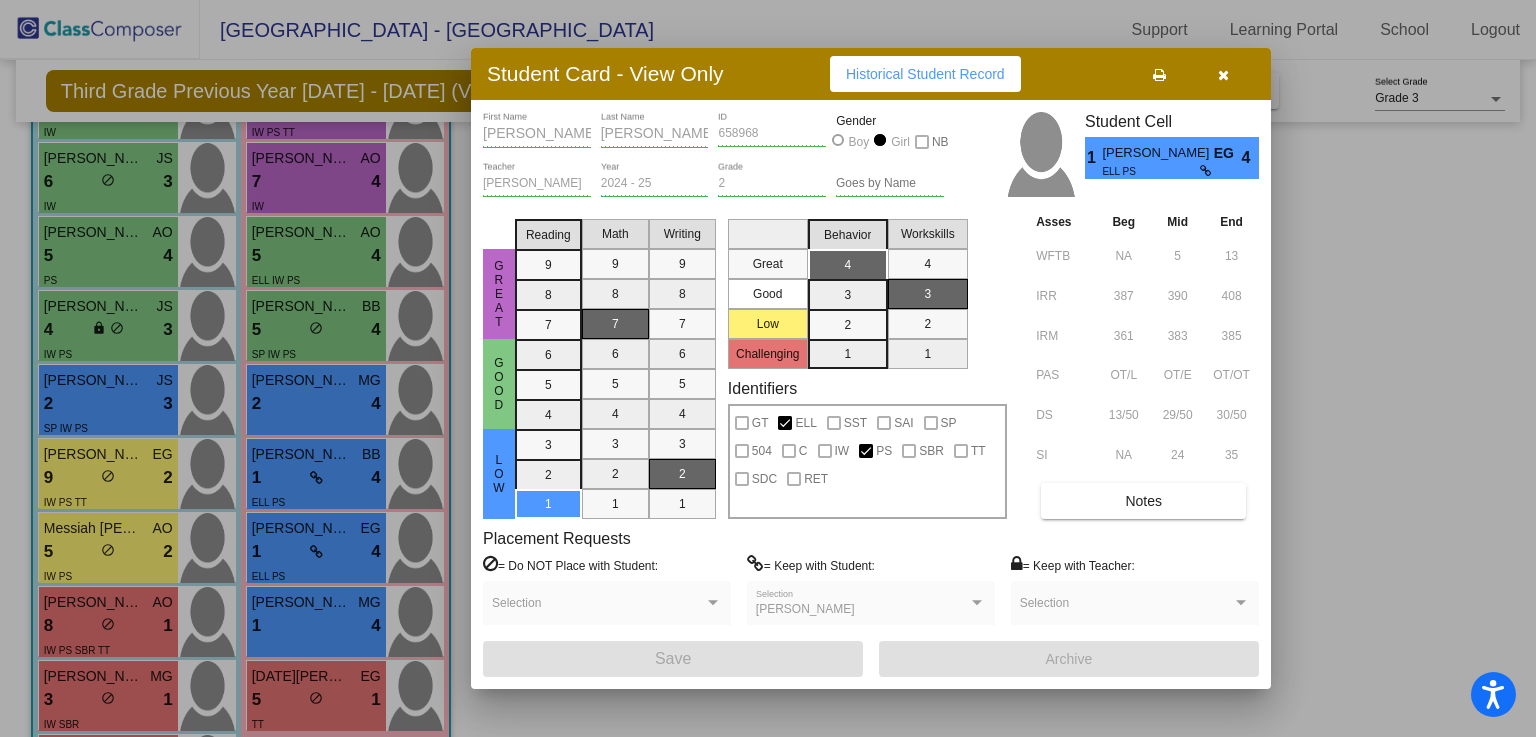 click at bounding box center (1223, 74) 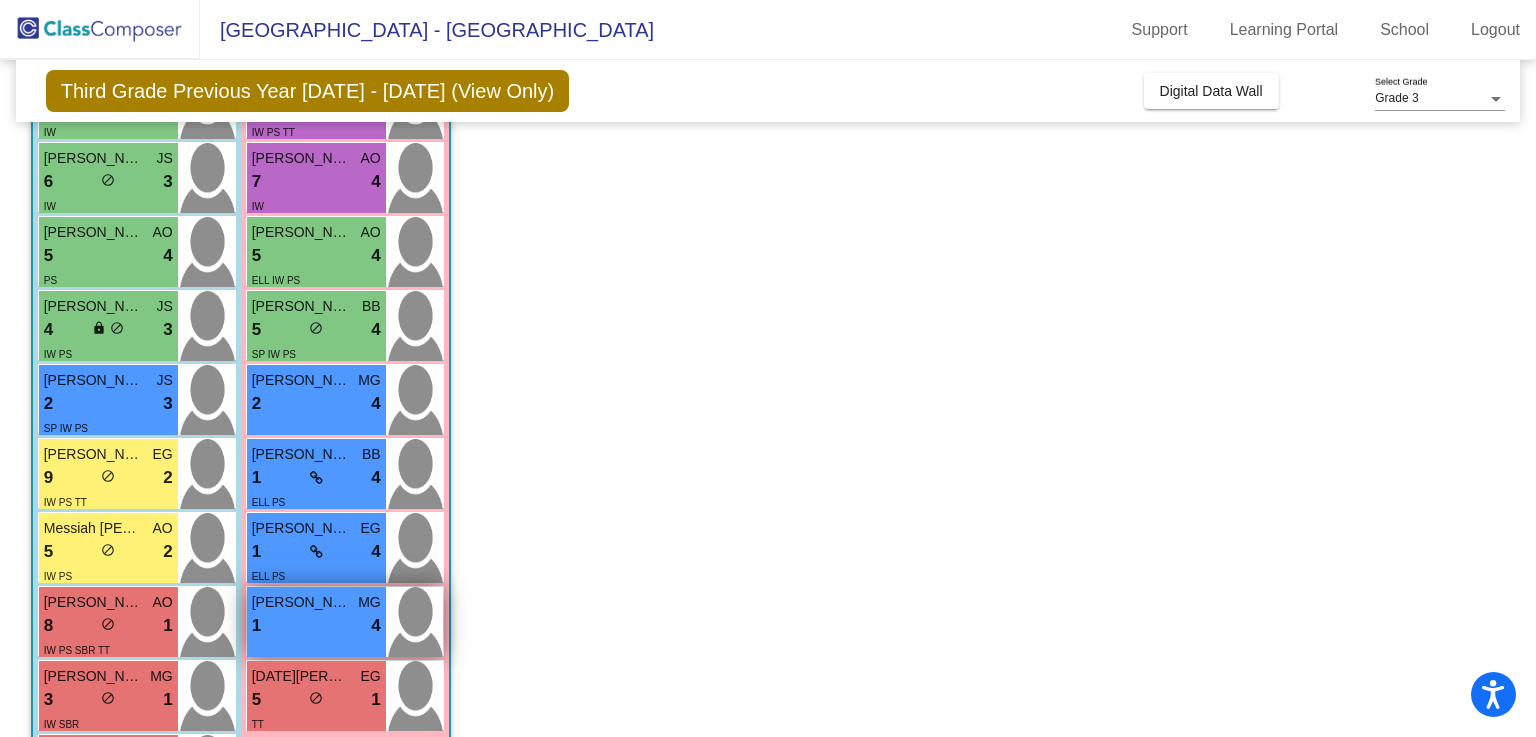 click on "1 lock do_not_disturb_alt 4" at bounding box center (316, 626) 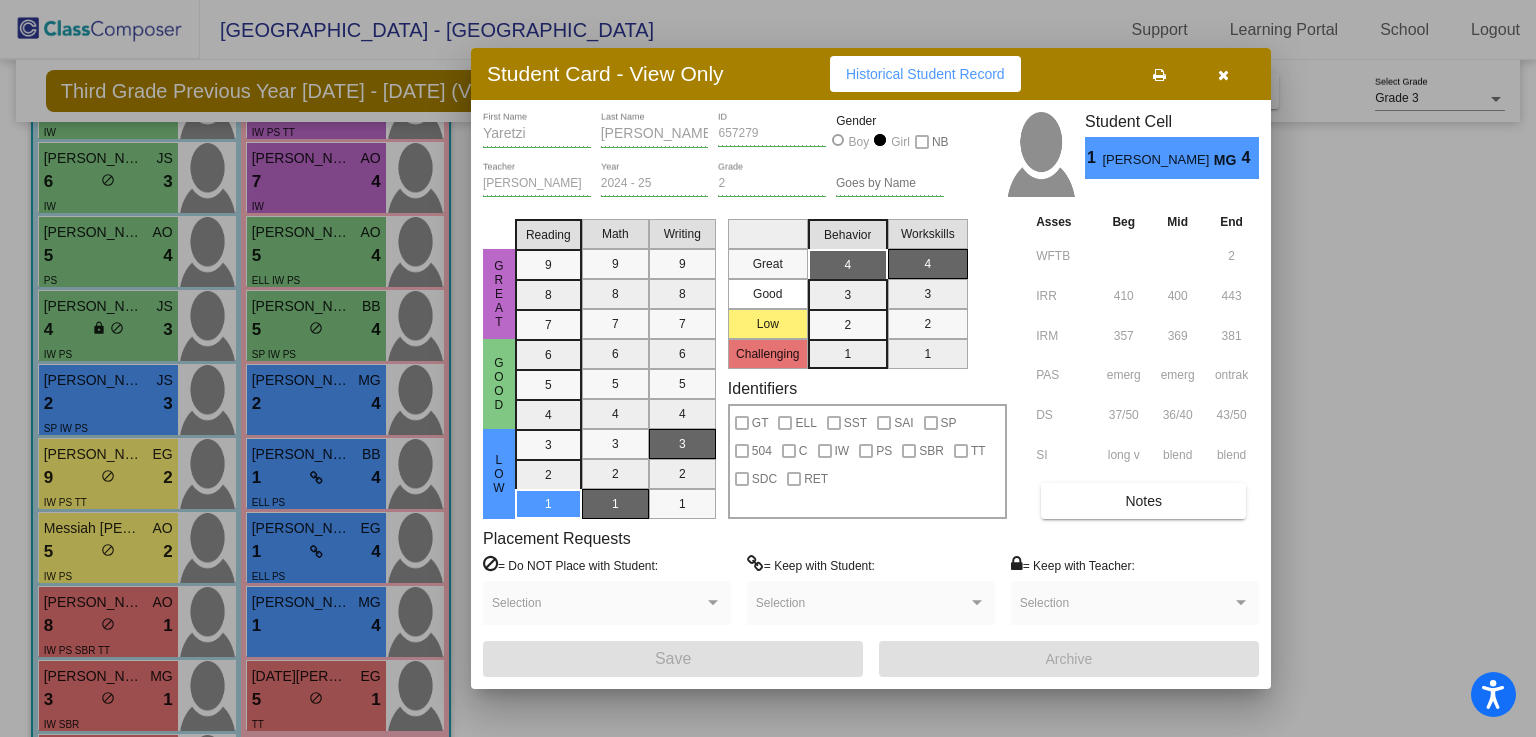 click on "Historical Student Record" at bounding box center [925, 74] 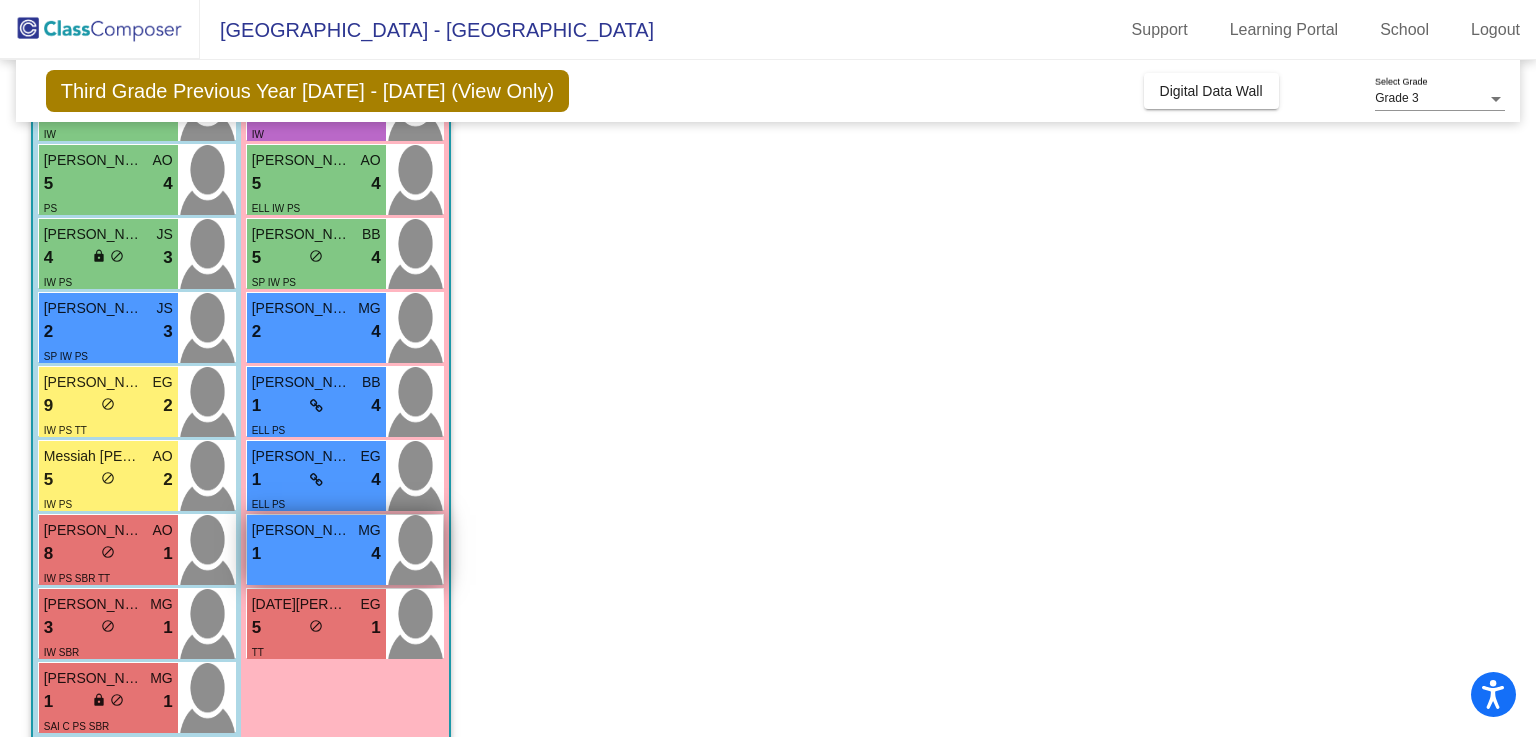 scroll, scrollTop: 502, scrollLeft: 0, axis: vertical 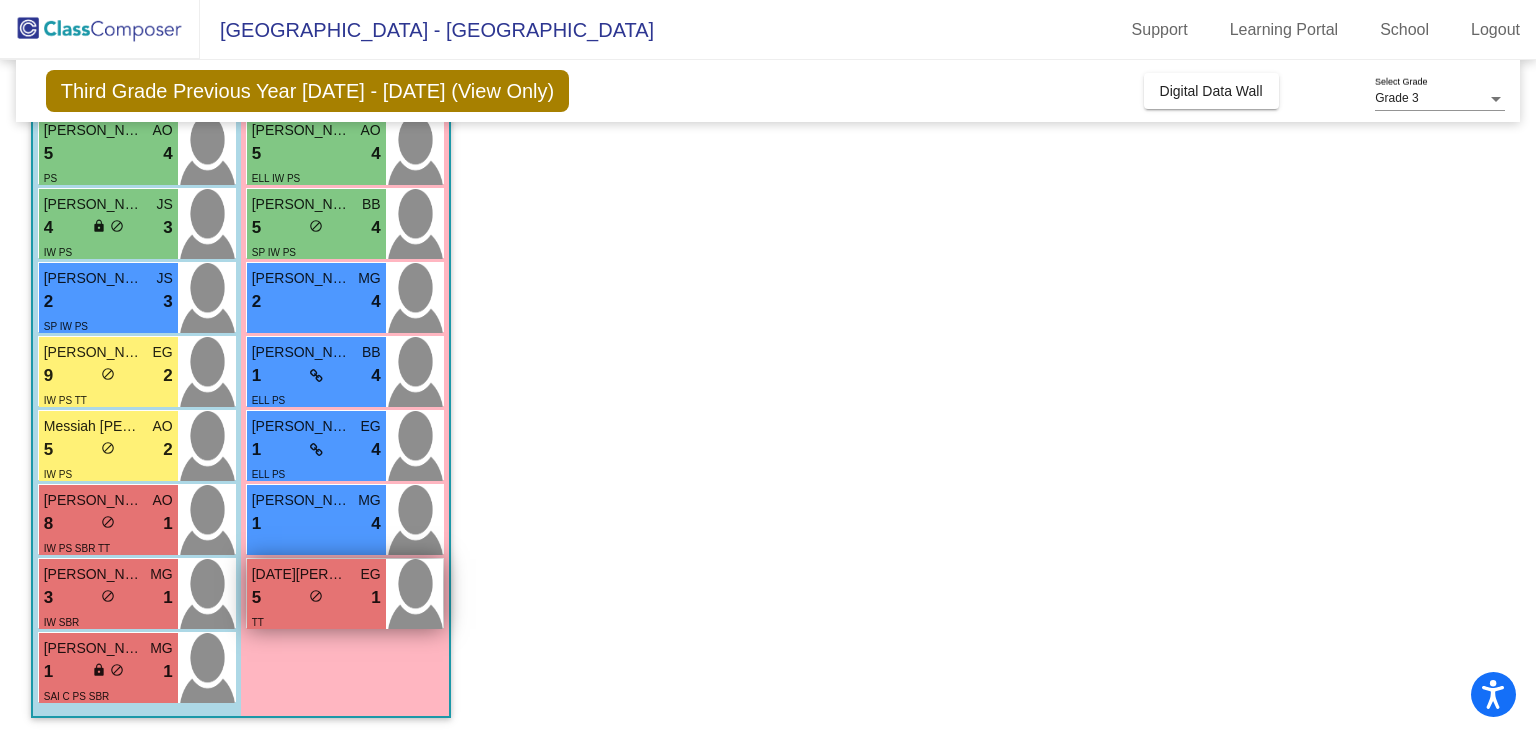 click on "5 lock do_not_disturb_alt 1" at bounding box center (316, 598) 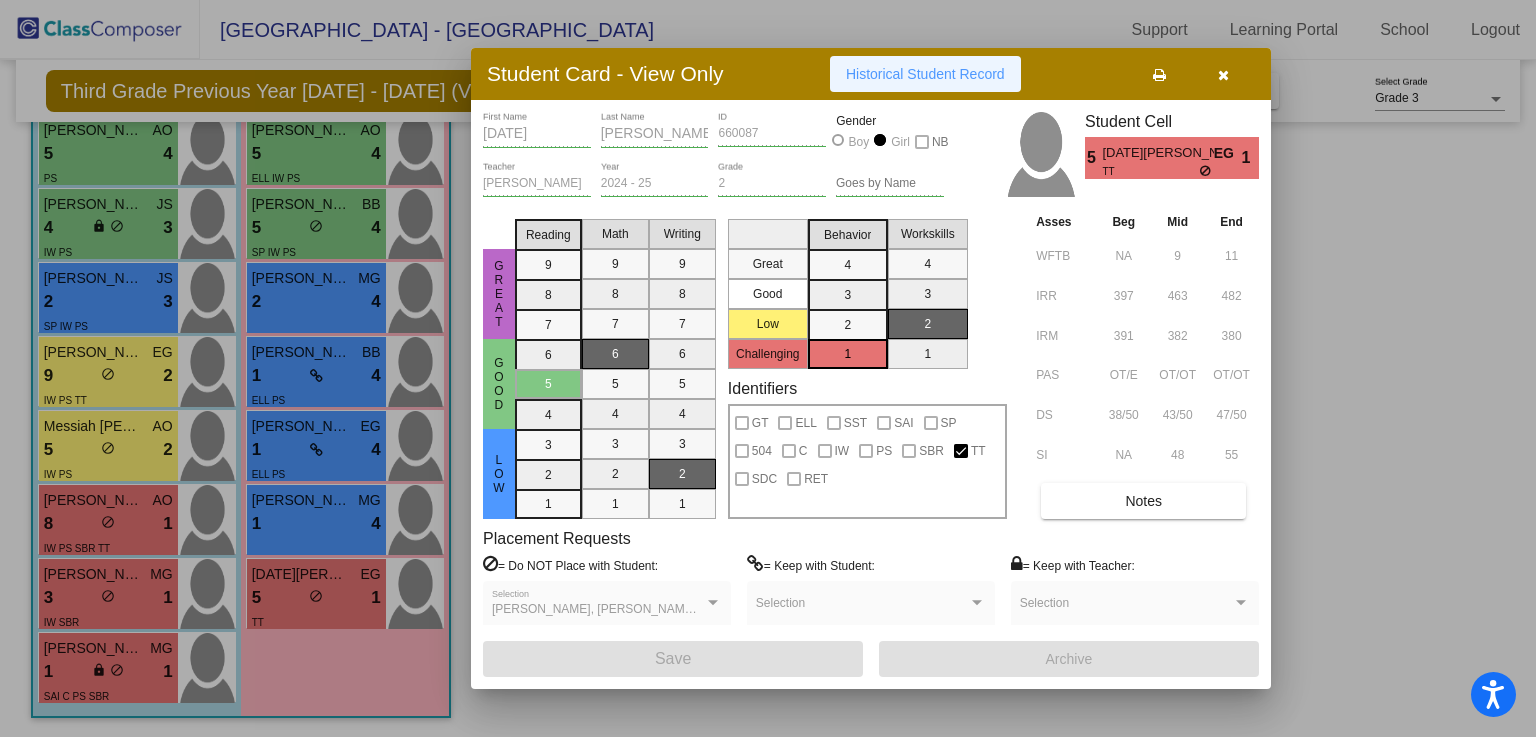 click on "Historical Student Record" at bounding box center [925, 74] 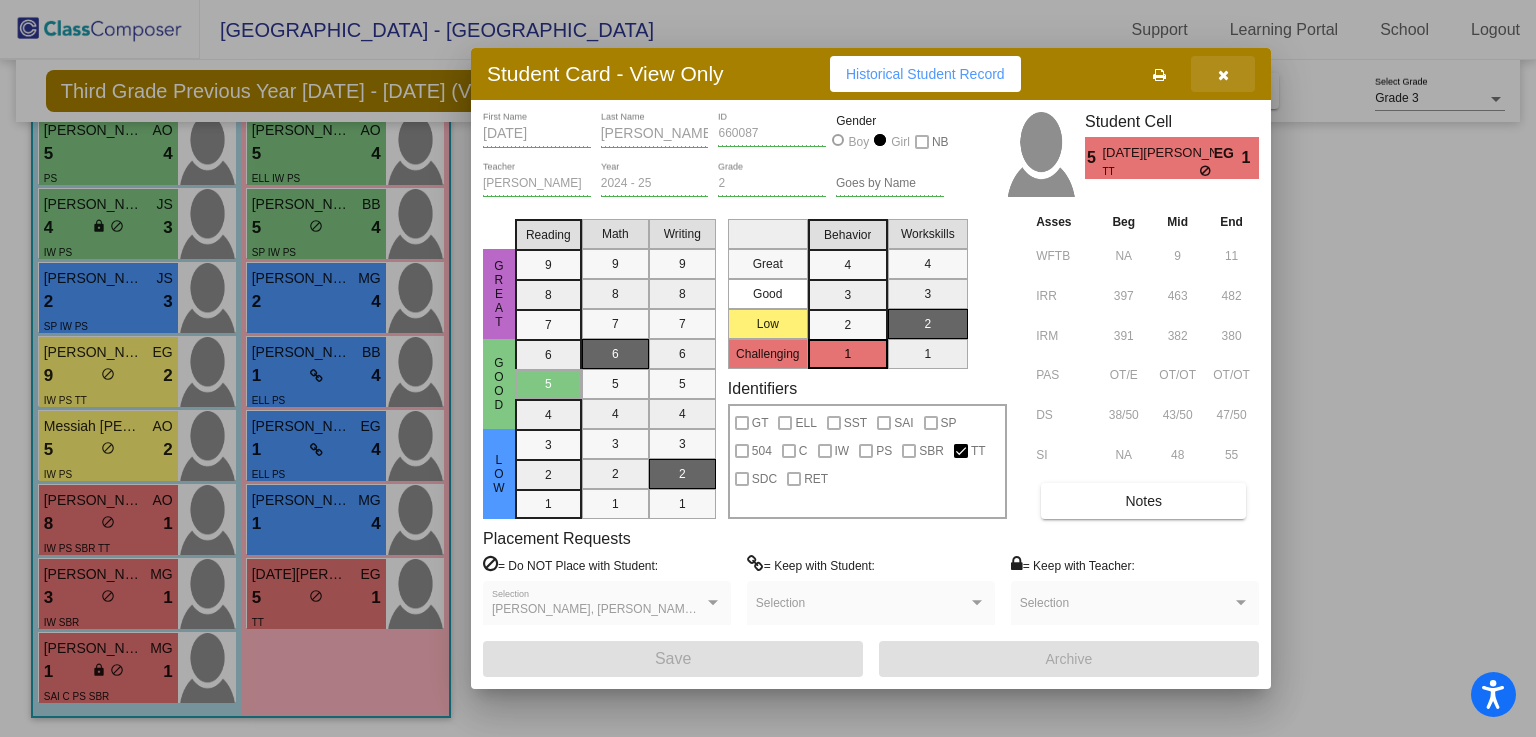 click at bounding box center [1223, 75] 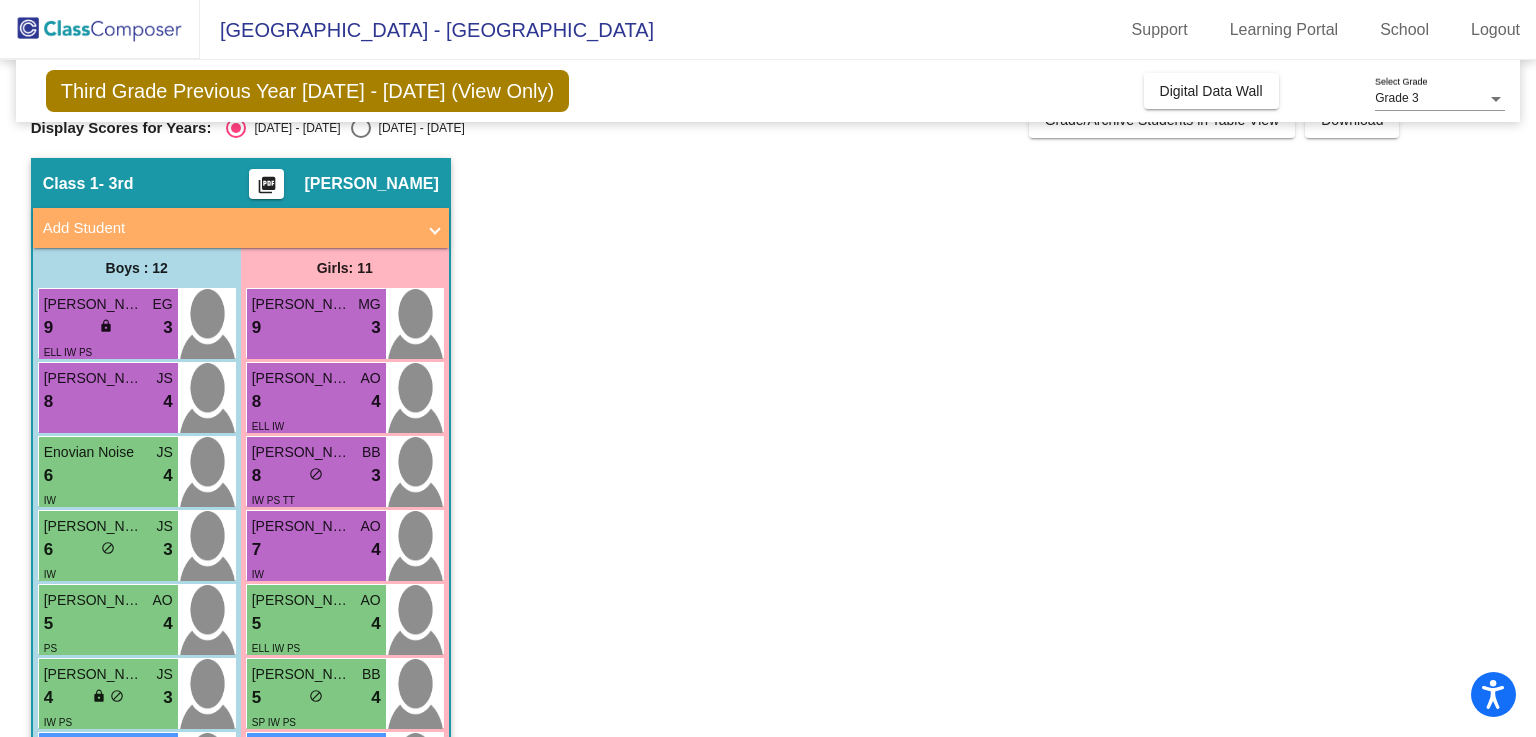 scroll, scrollTop: 0, scrollLeft: 0, axis: both 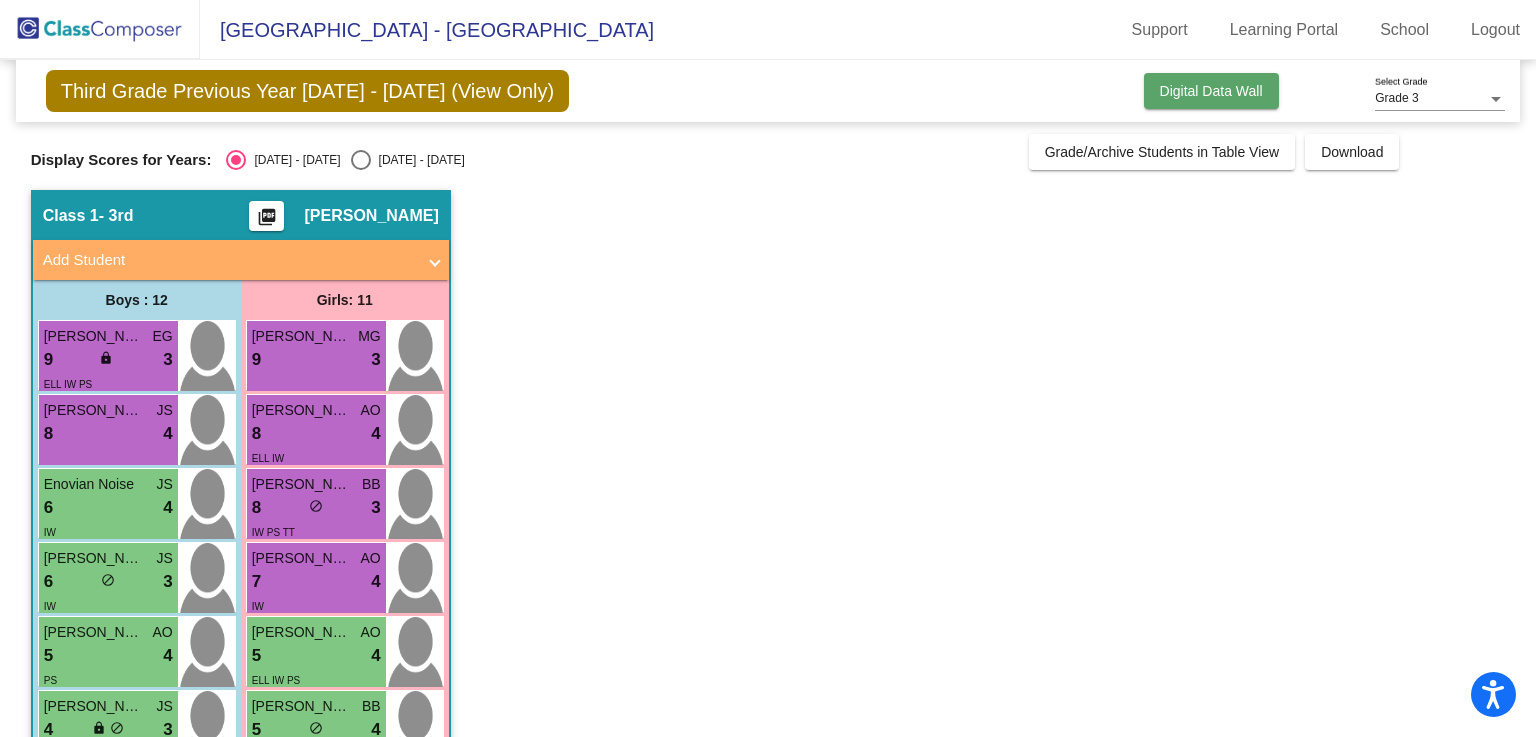 click on "Digital Data Wall" 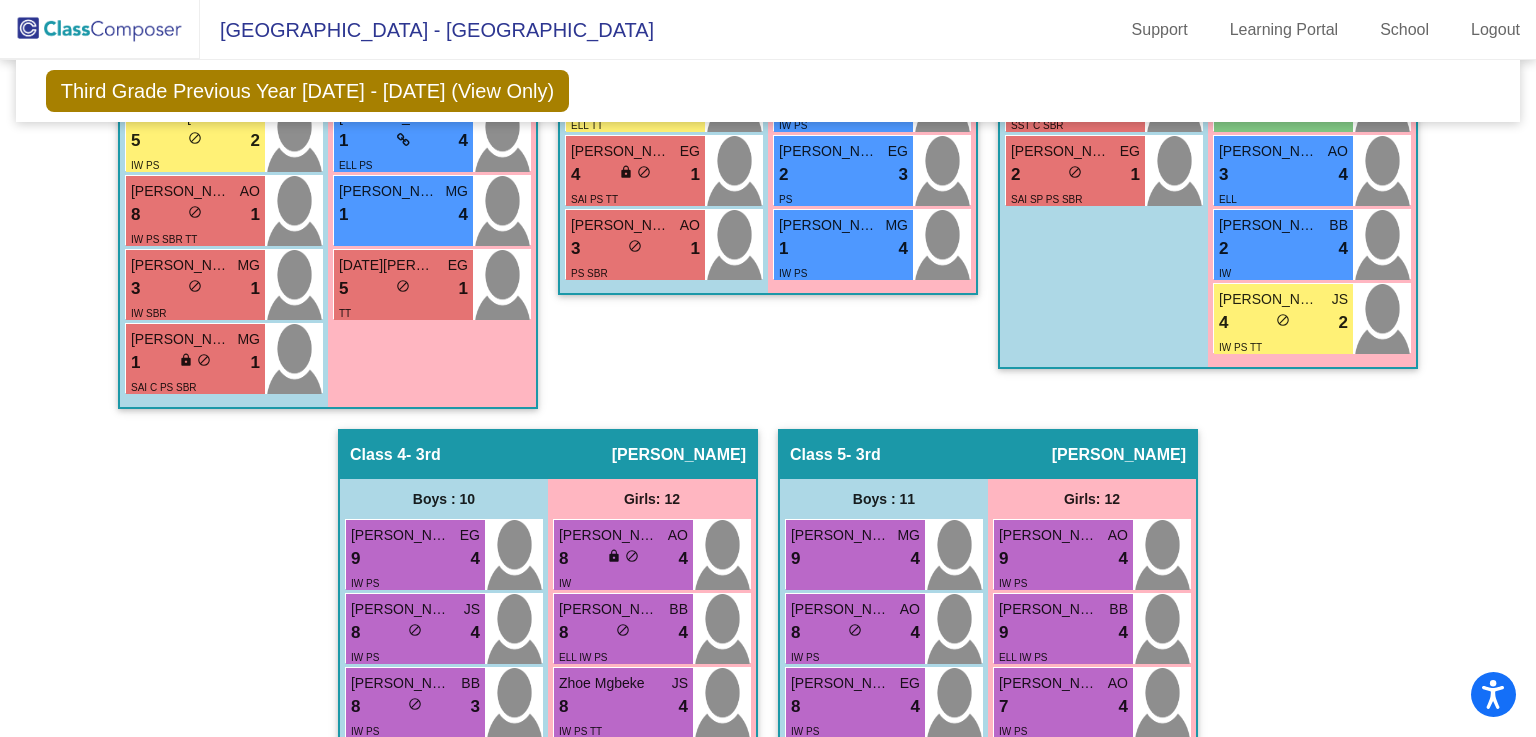 scroll, scrollTop: 1300, scrollLeft: 0, axis: vertical 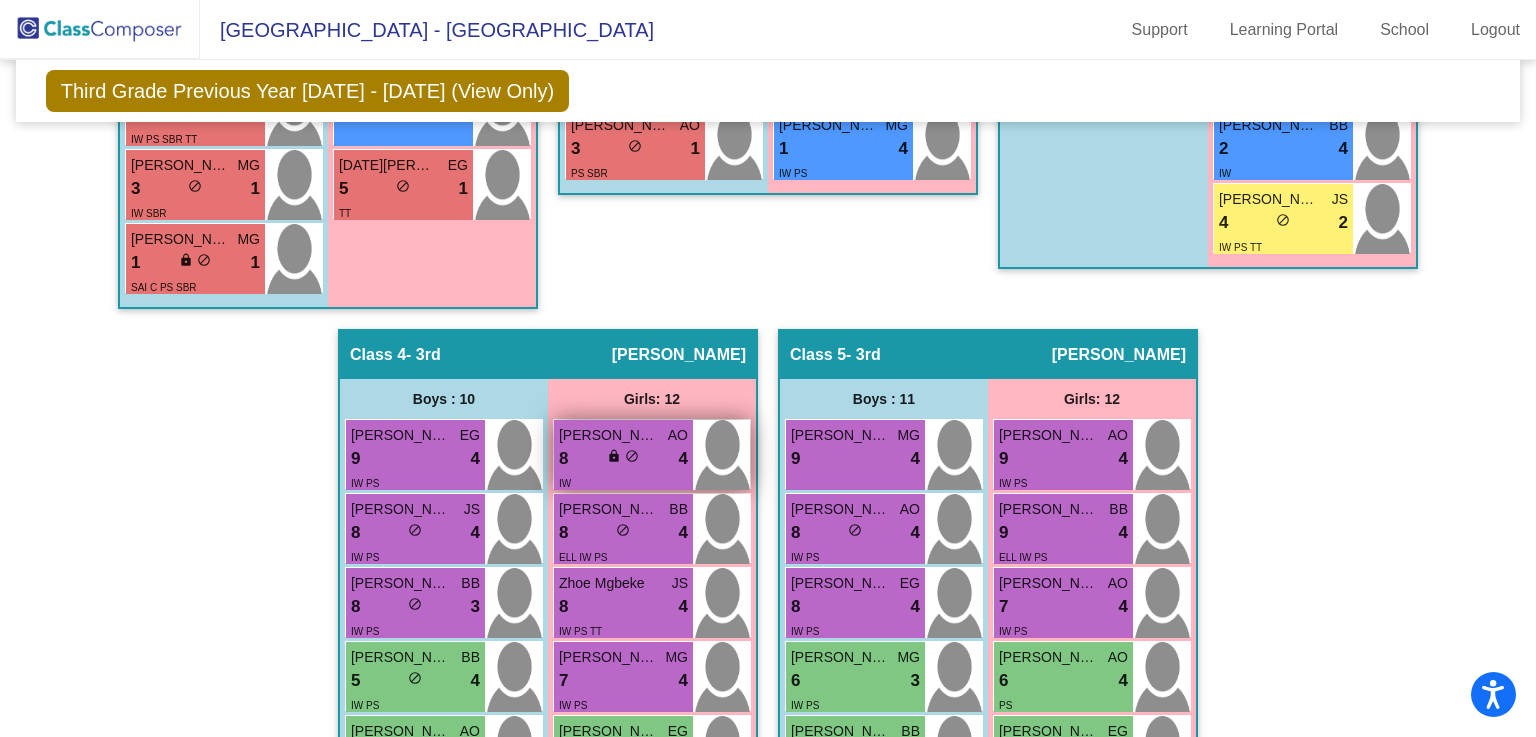click on "[PERSON_NAME]" at bounding box center (609, 435) 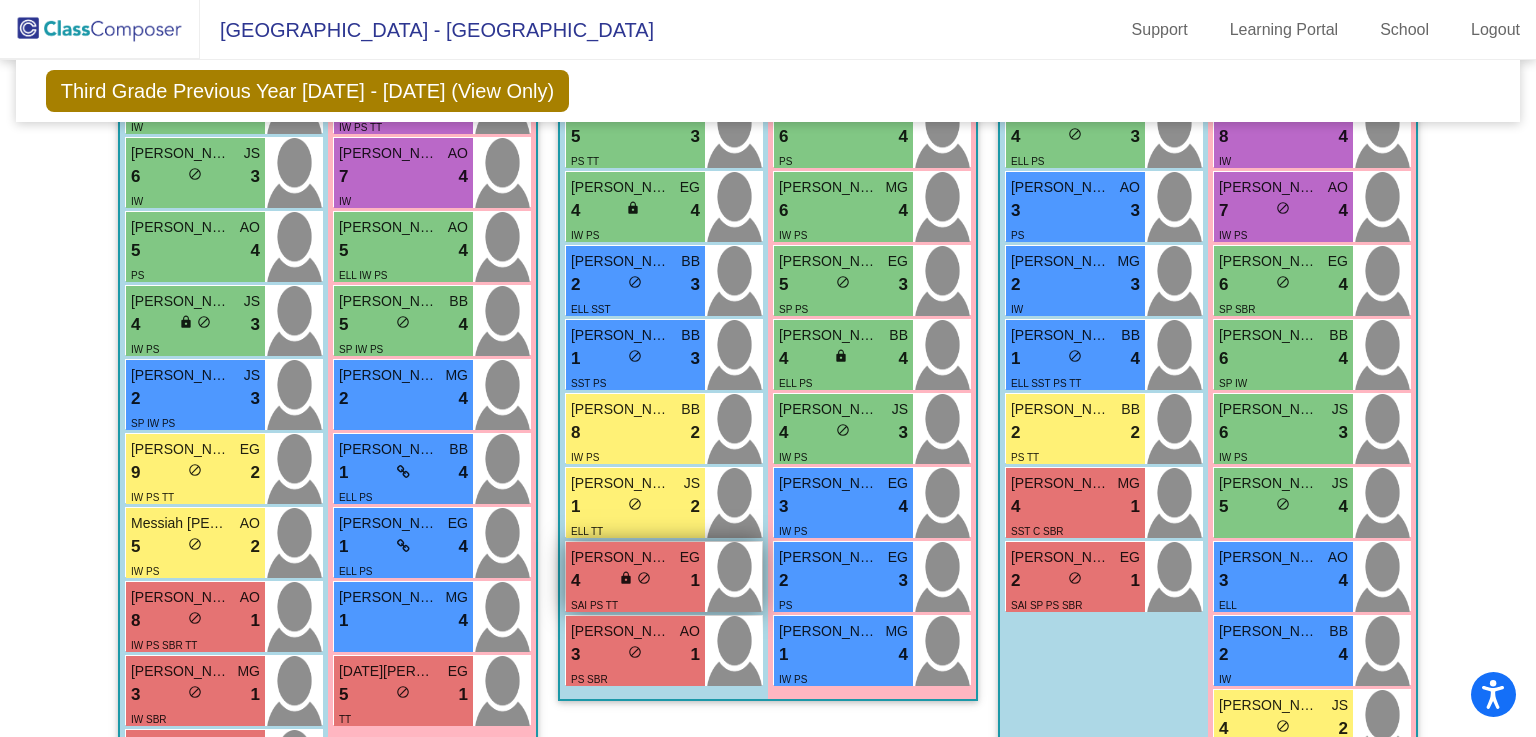 scroll, scrollTop: 1000, scrollLeft: 0, axis: vertical 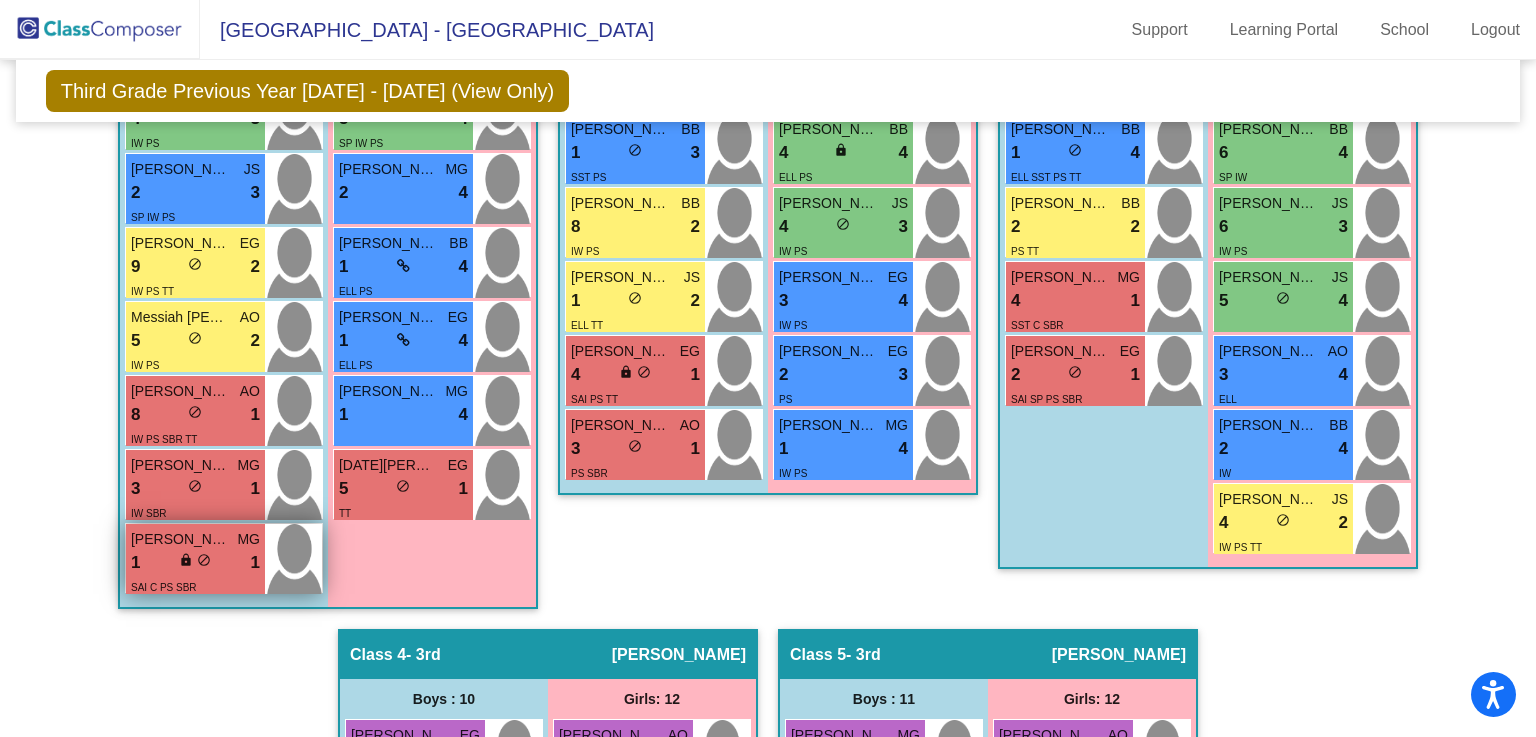 click on "[PERSON_NAME]" at bounding box center [181, 539] 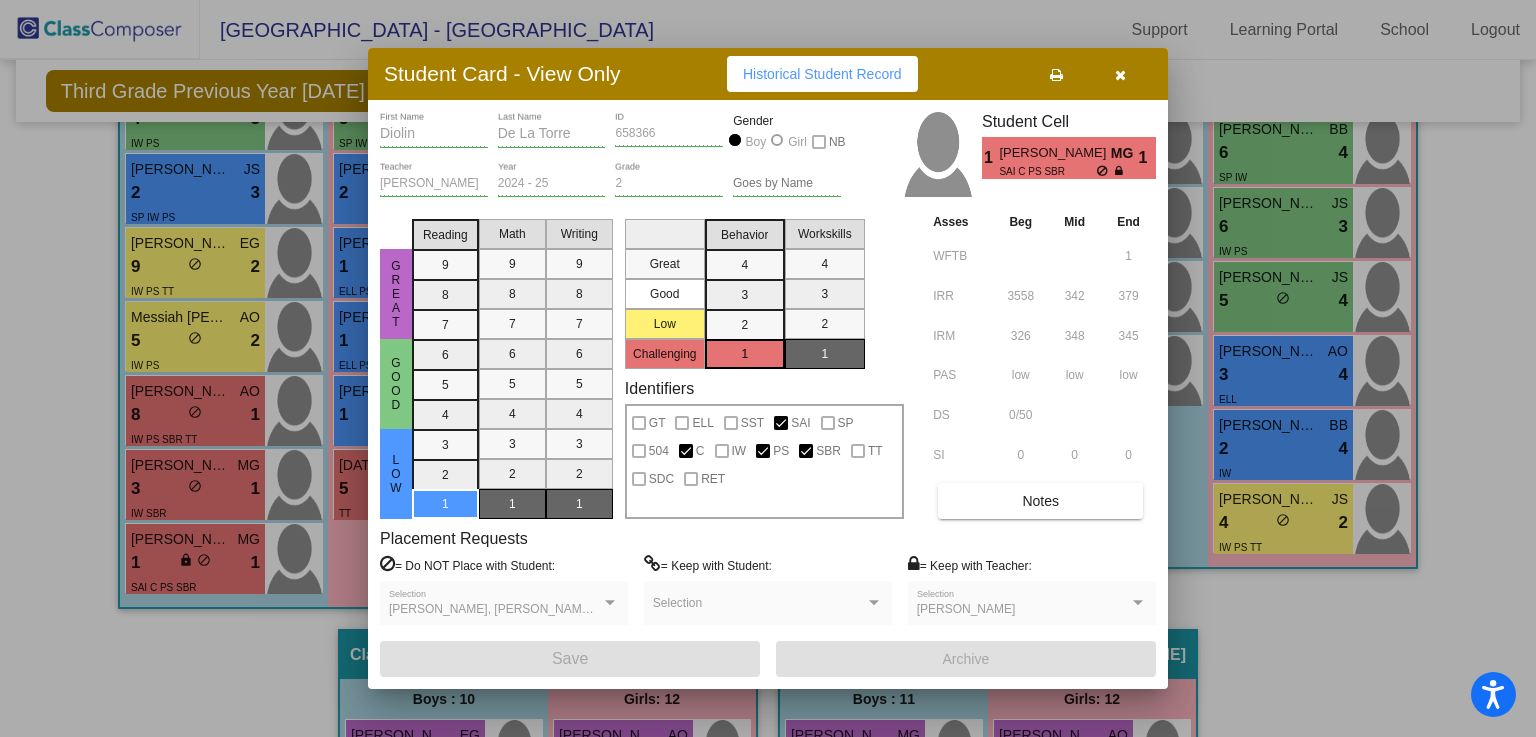 click on "Historical Student Record" at bounding box center [822, 74] 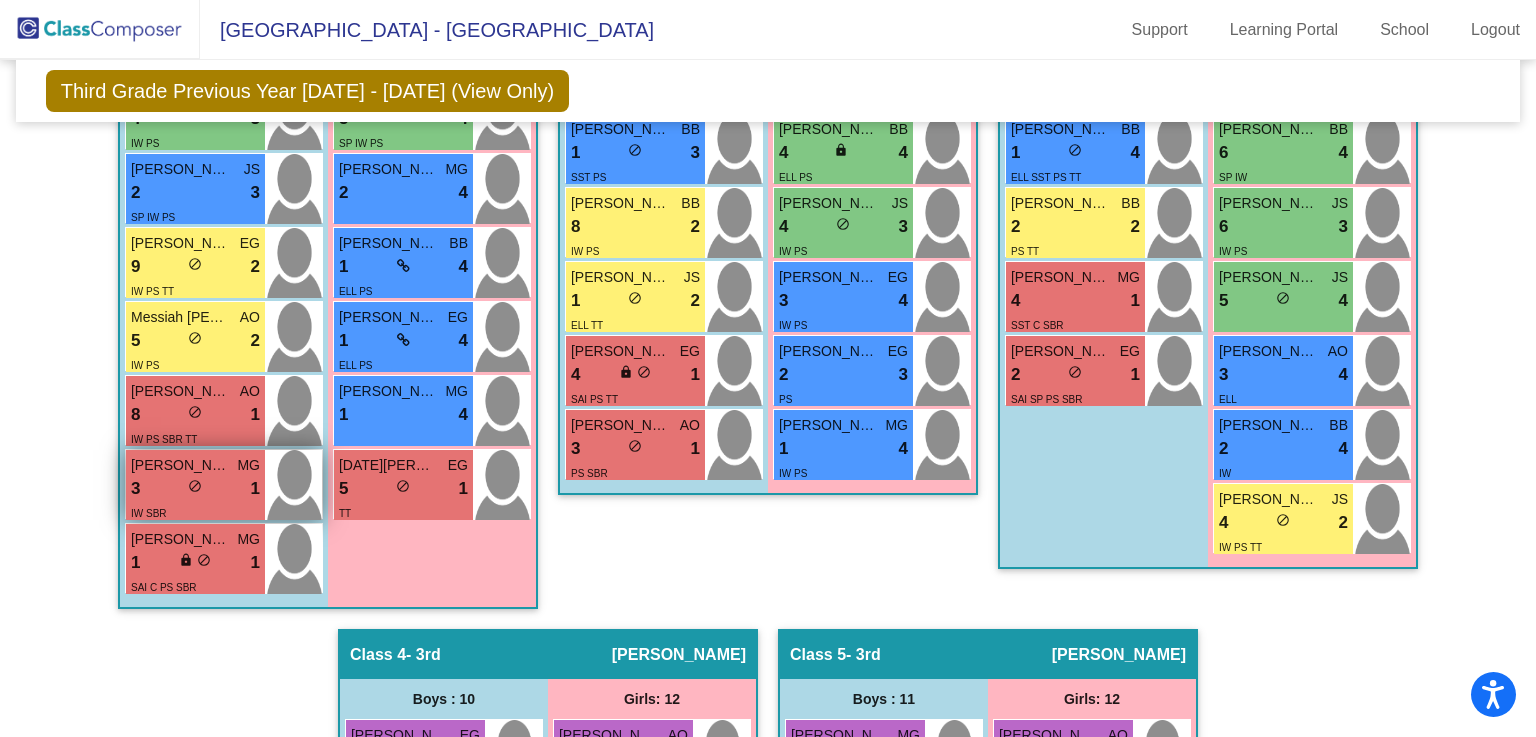 click on "3 lock do_not_disturb_alt 1" at bounding box center (195, 489) 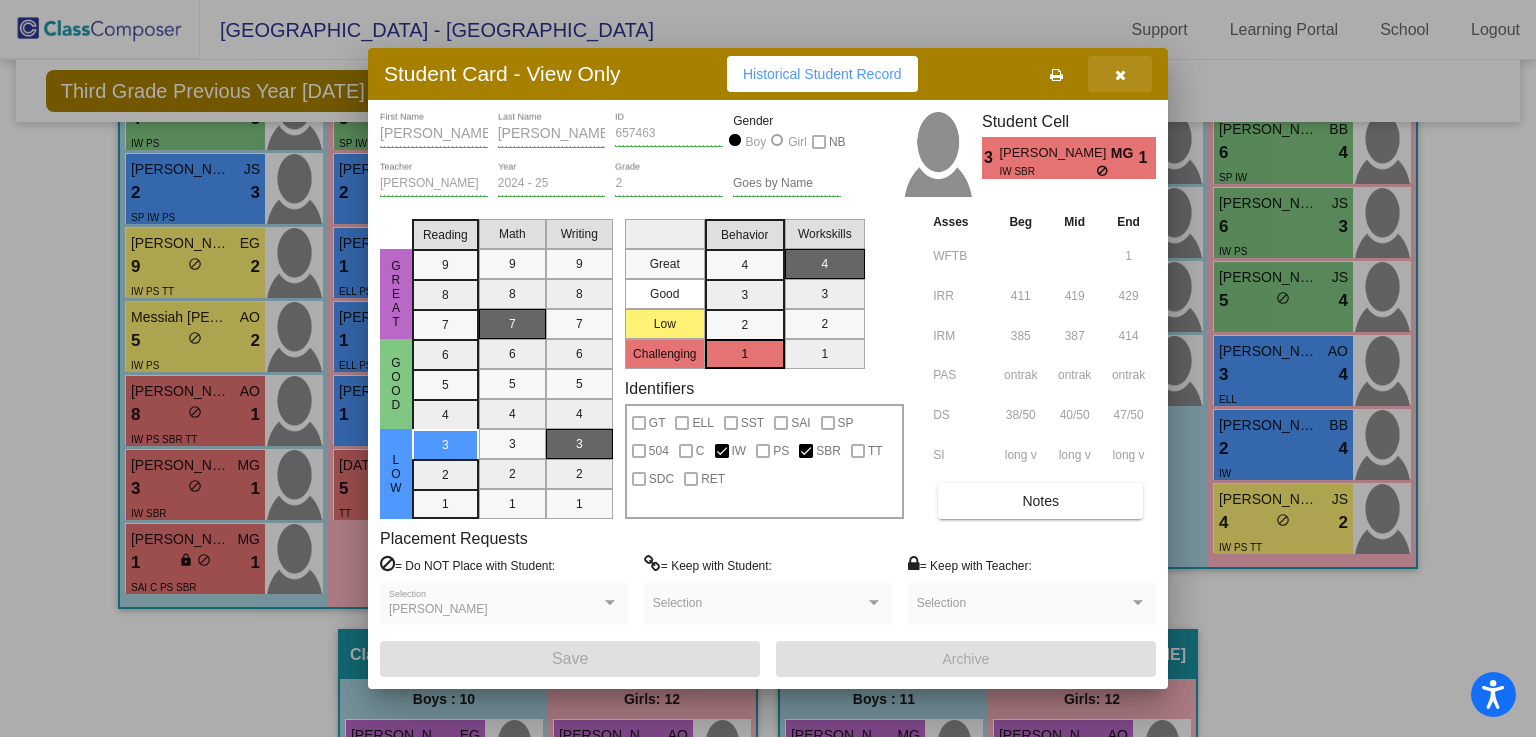 click at bounding box center (1120, 75) 